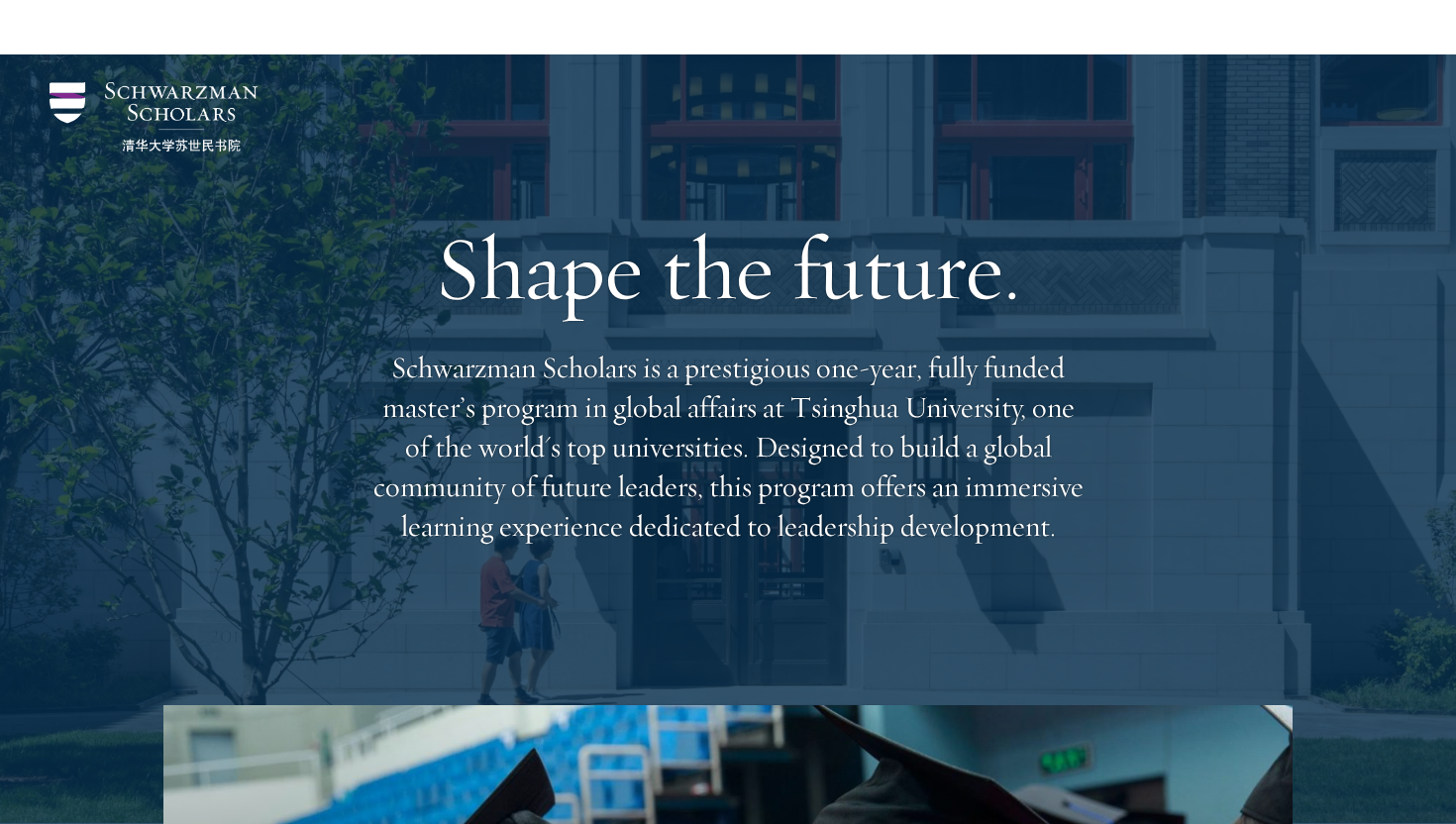 scroll, scrollTop: 5764, scrollLeft: 0, axis: vertical 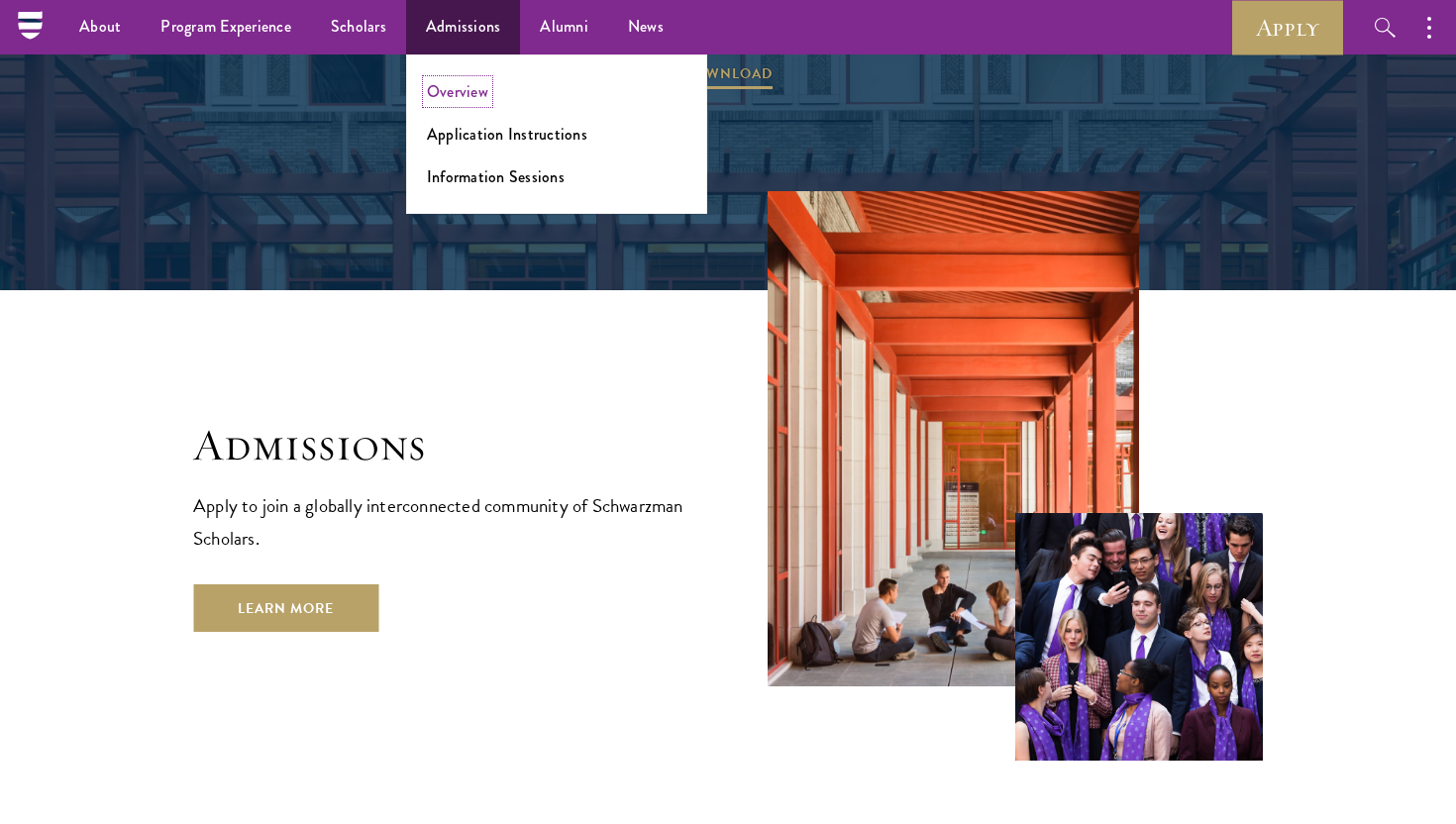 click on "Overview" at bounding box center [458, 91] 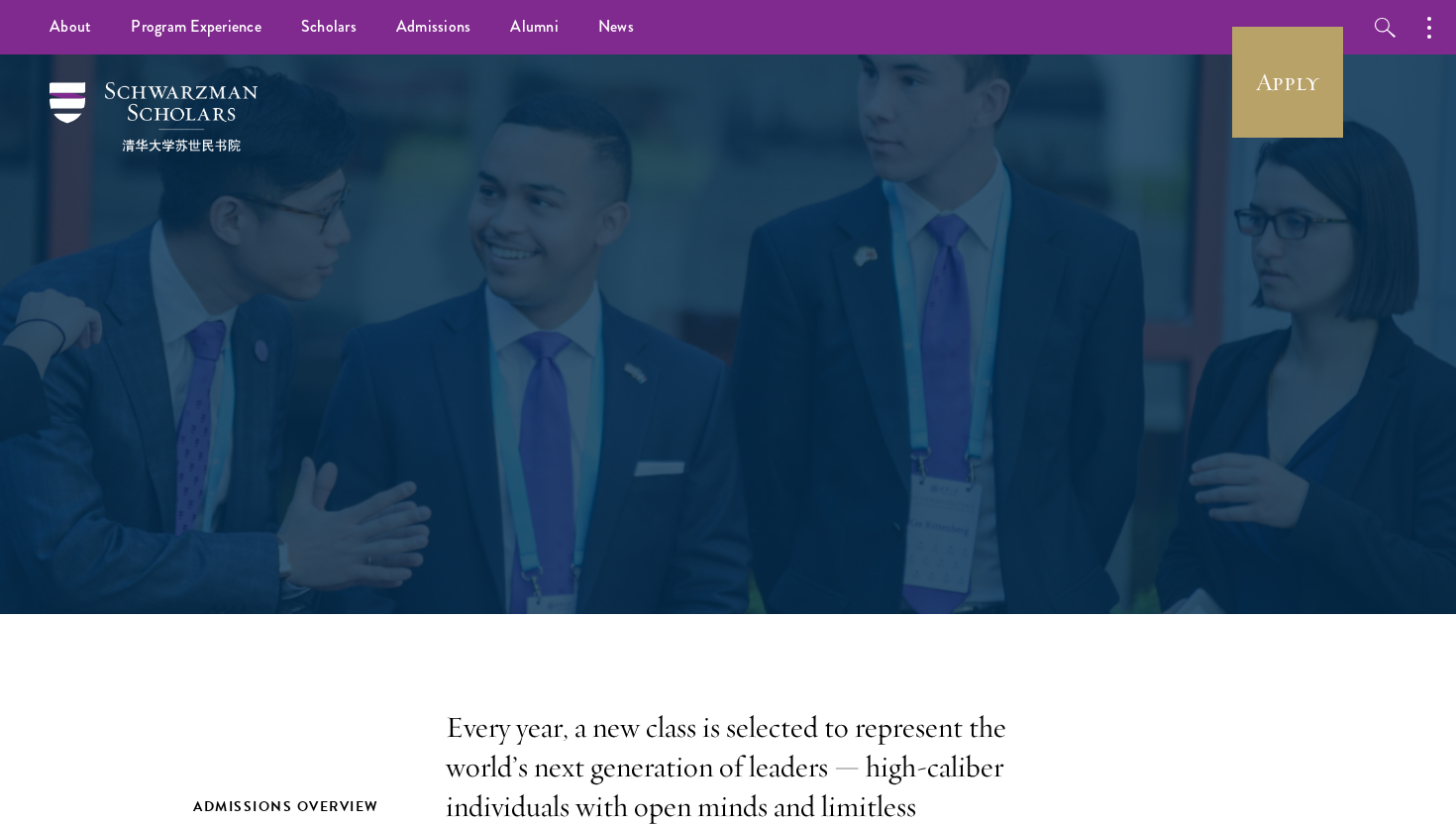 scroll, scrollTop: 0, scrollLeft: 0, axis: both 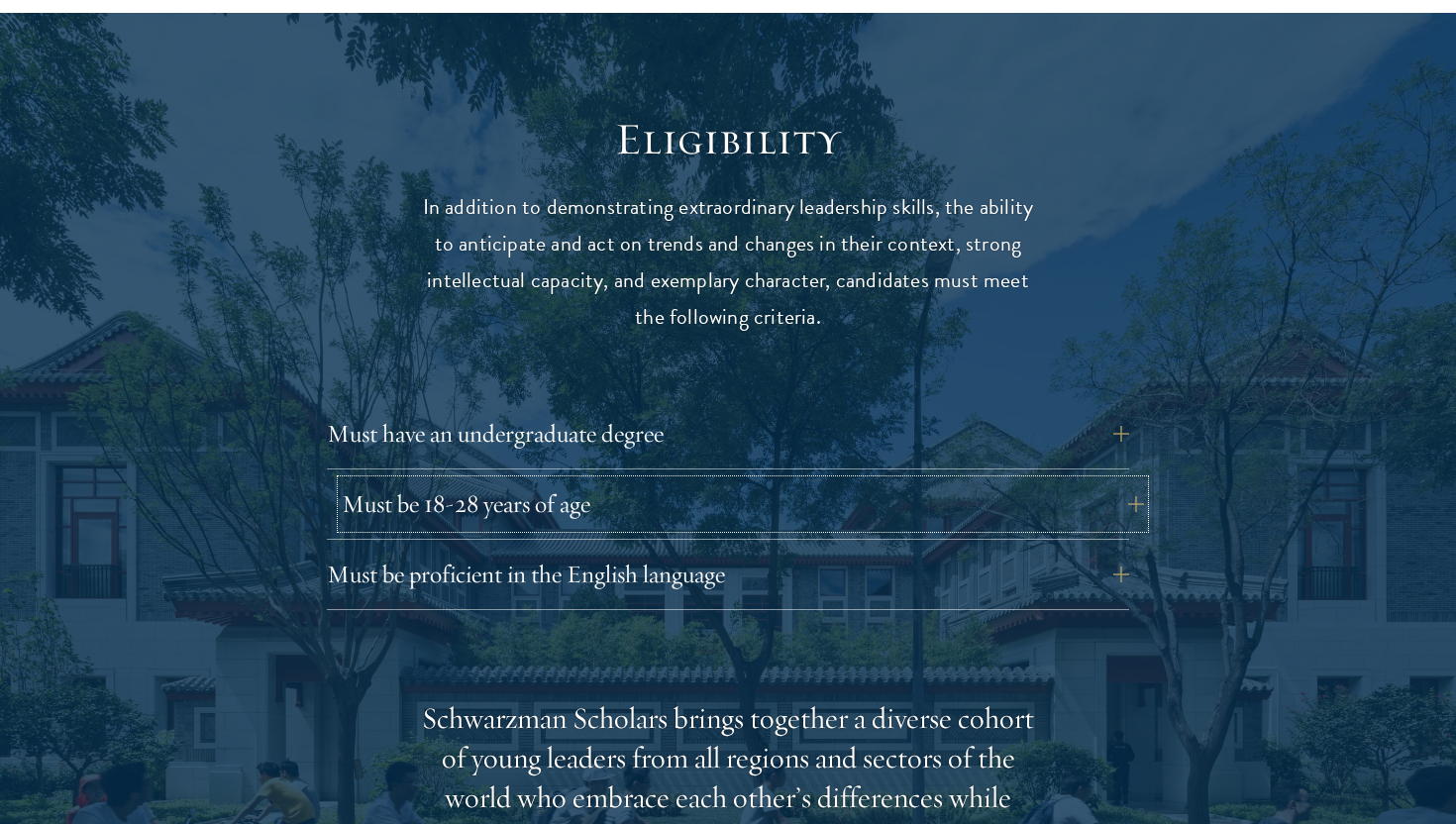 click on "Must be 18-28 years of age" at bounding box center (743, 504) 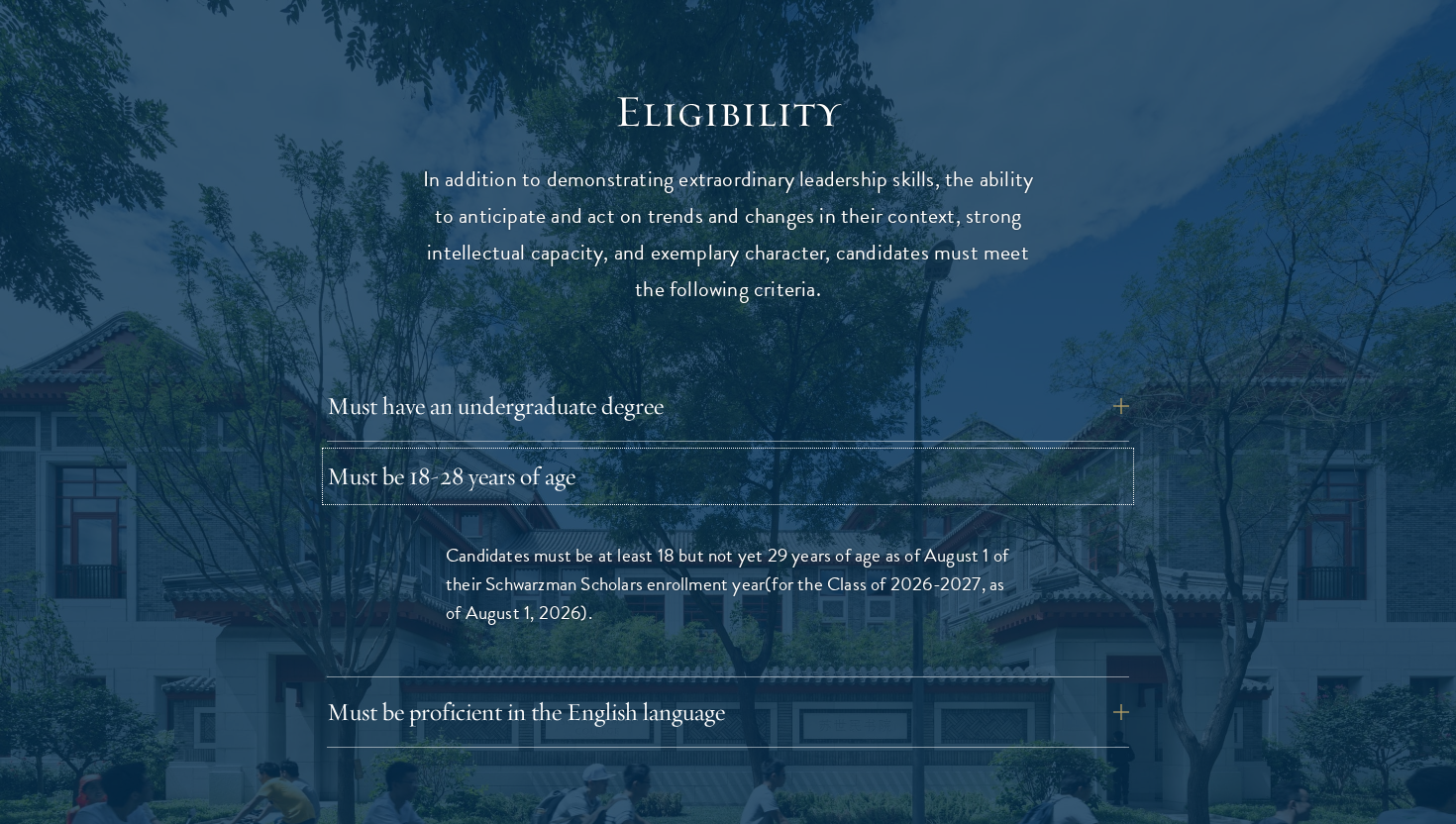 scroll, scrollTop: 2534, scrollLeft: 0, axis: vertical 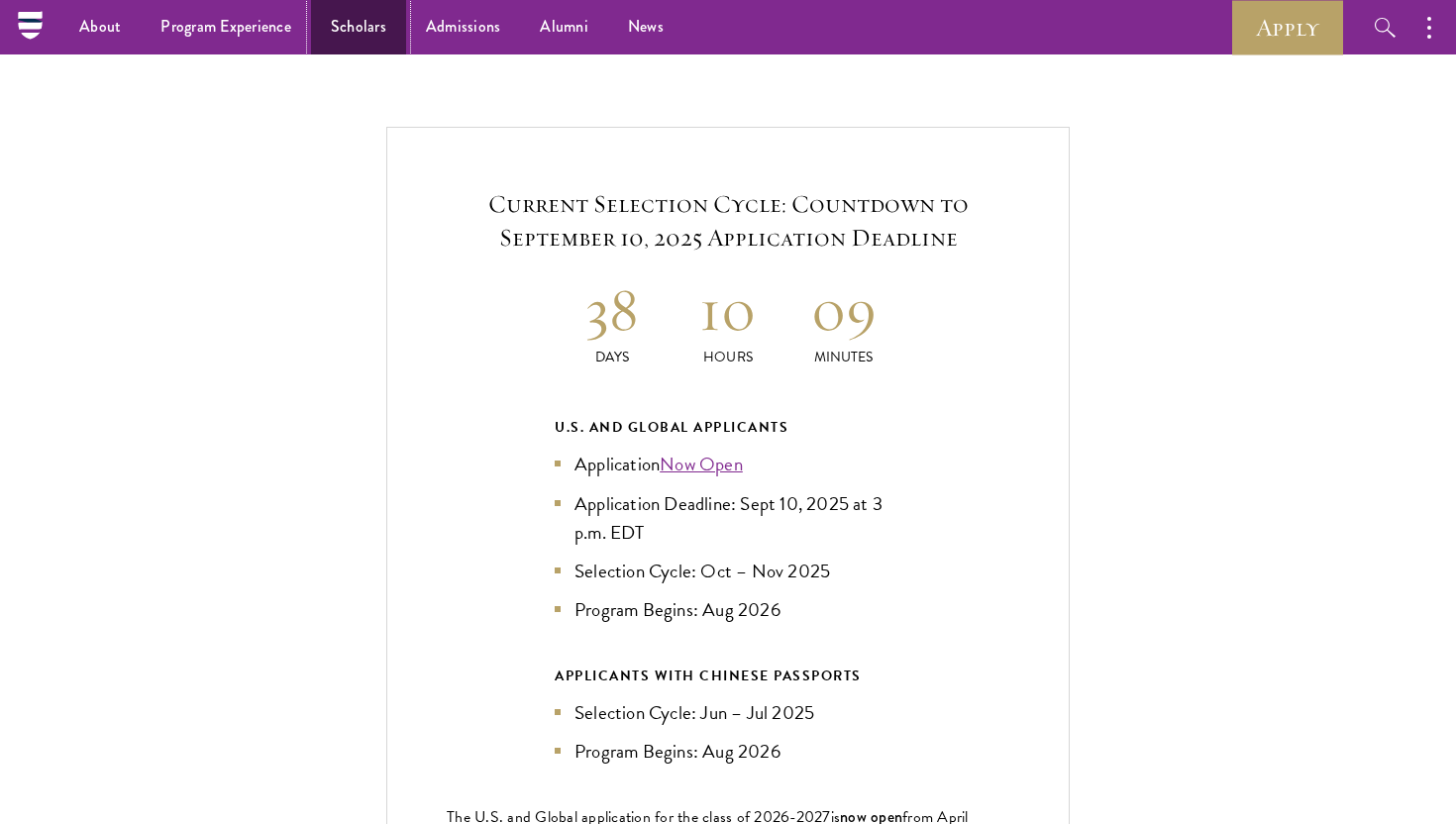 click on "Scholars" at bounding box center (359, 27) 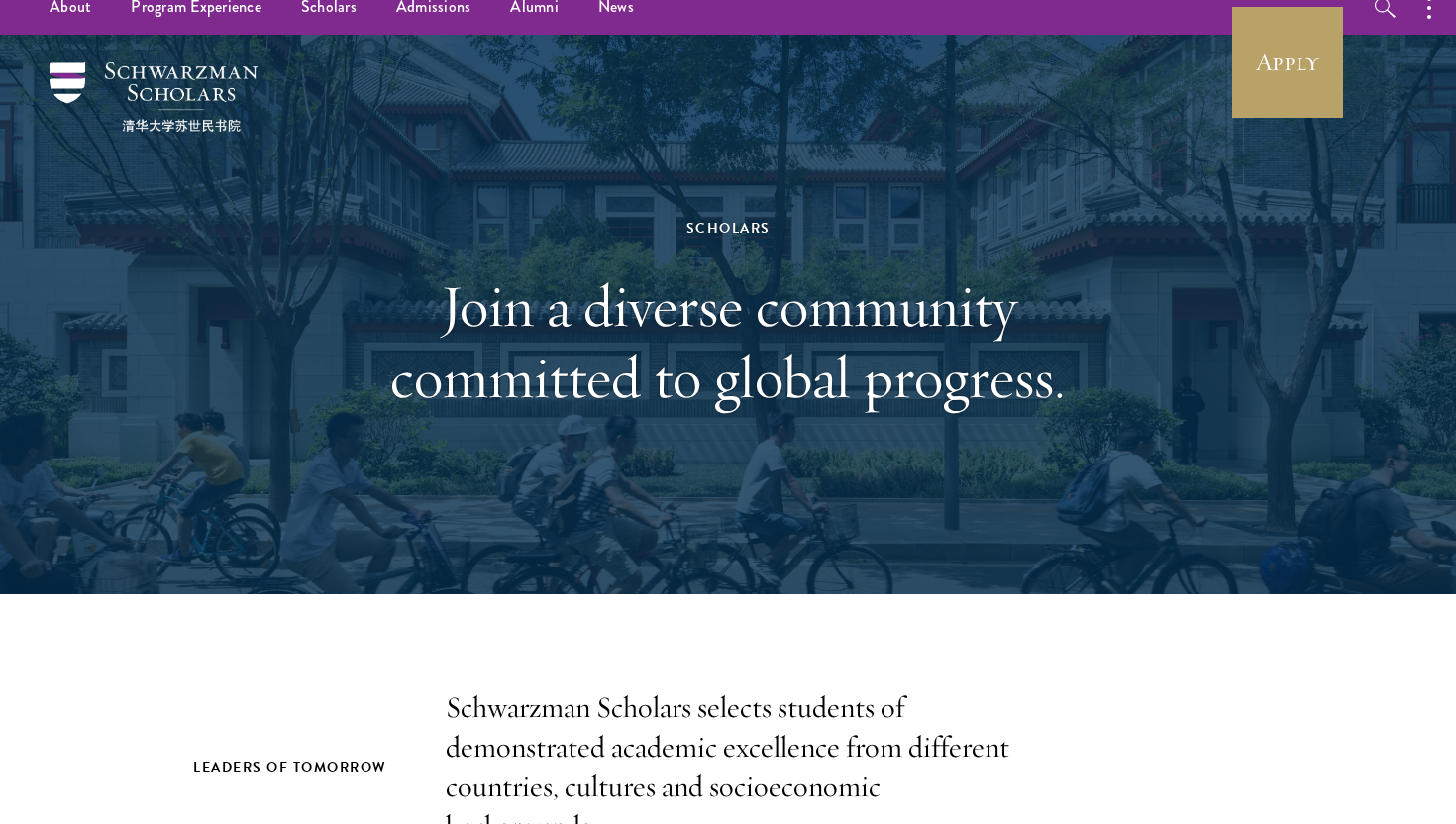 scroll, scrollTop: 422, scrollLeft: 0, axis: vertical 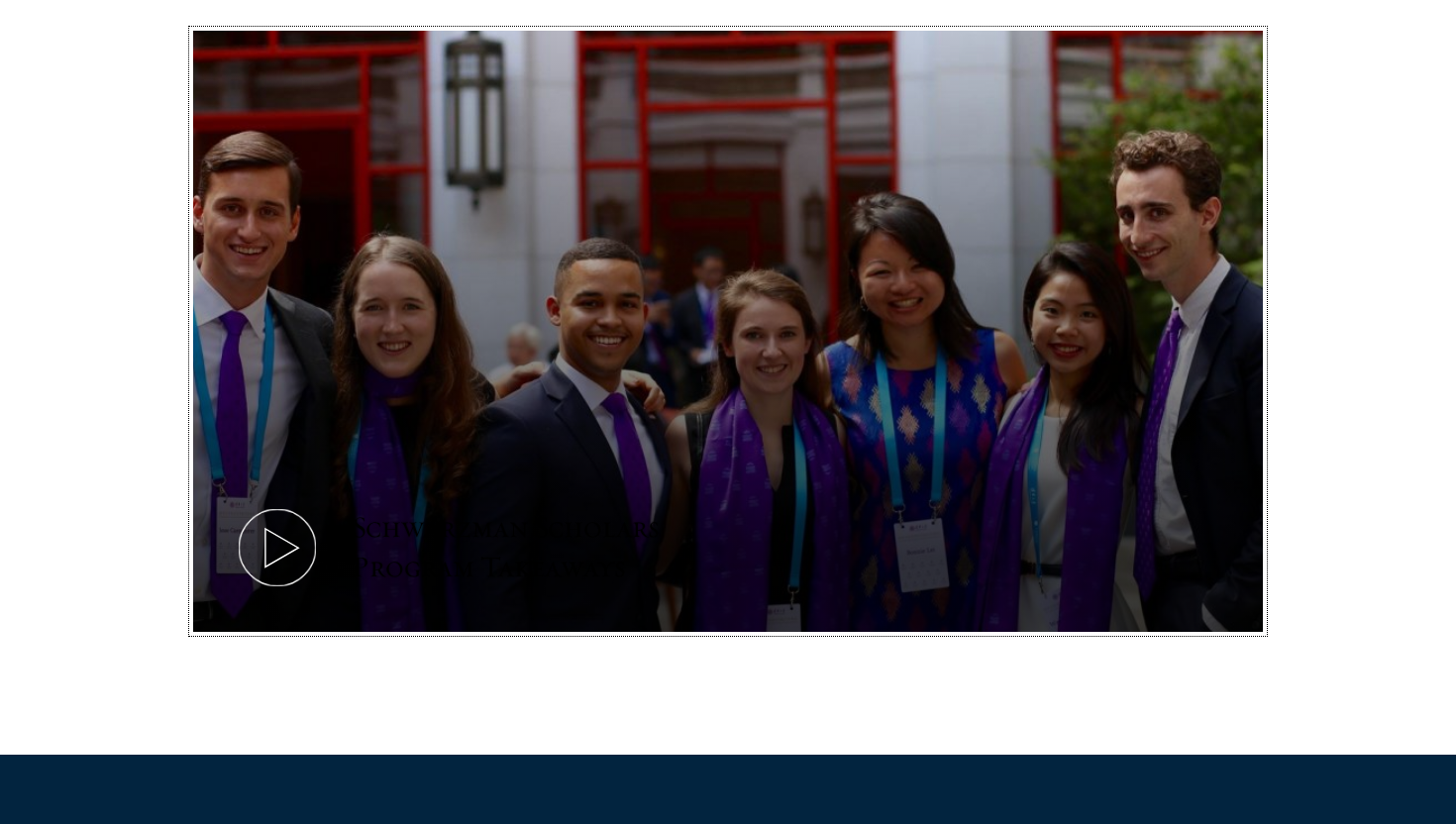 click 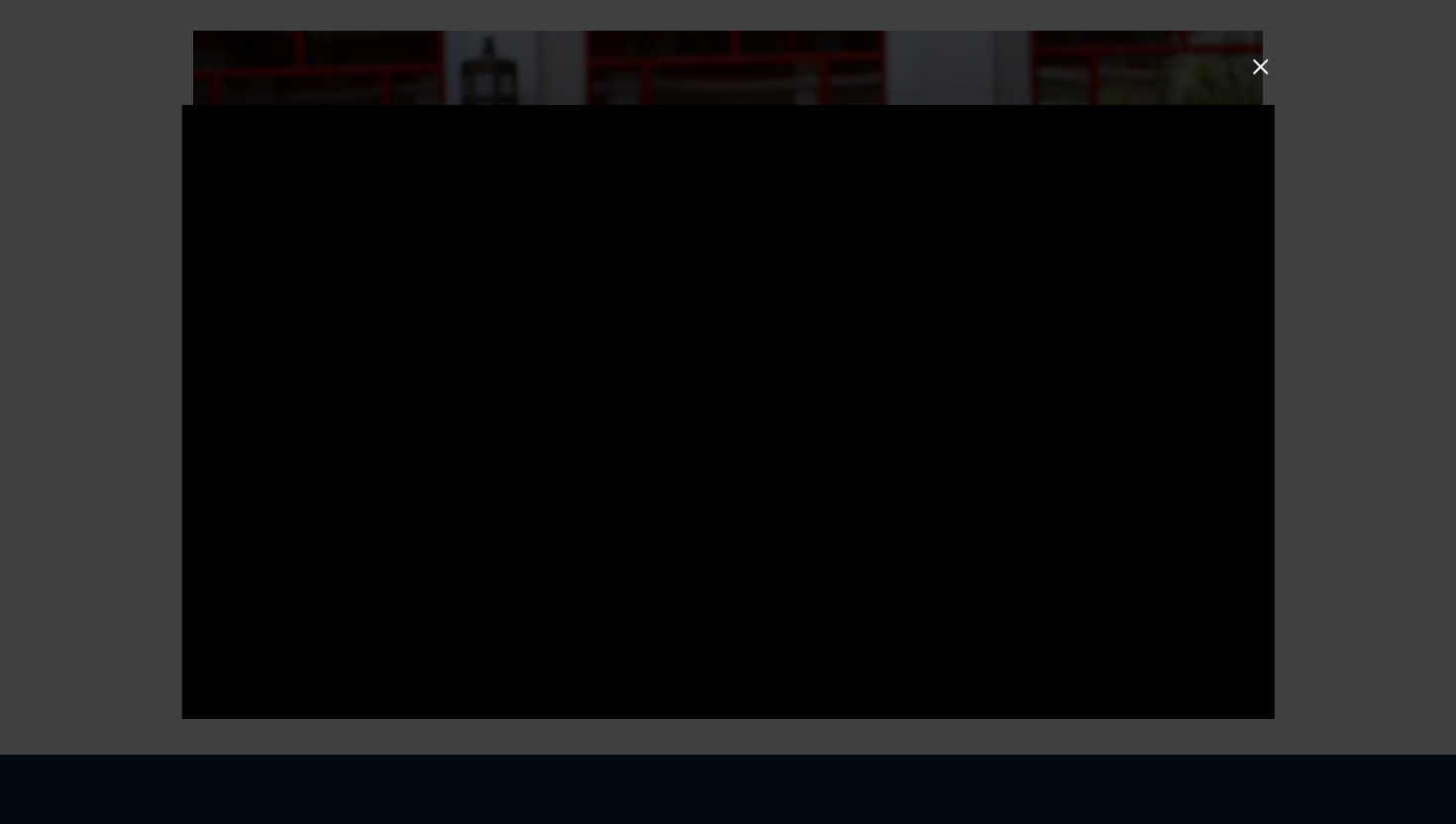 click at bounding box center (728, 412) 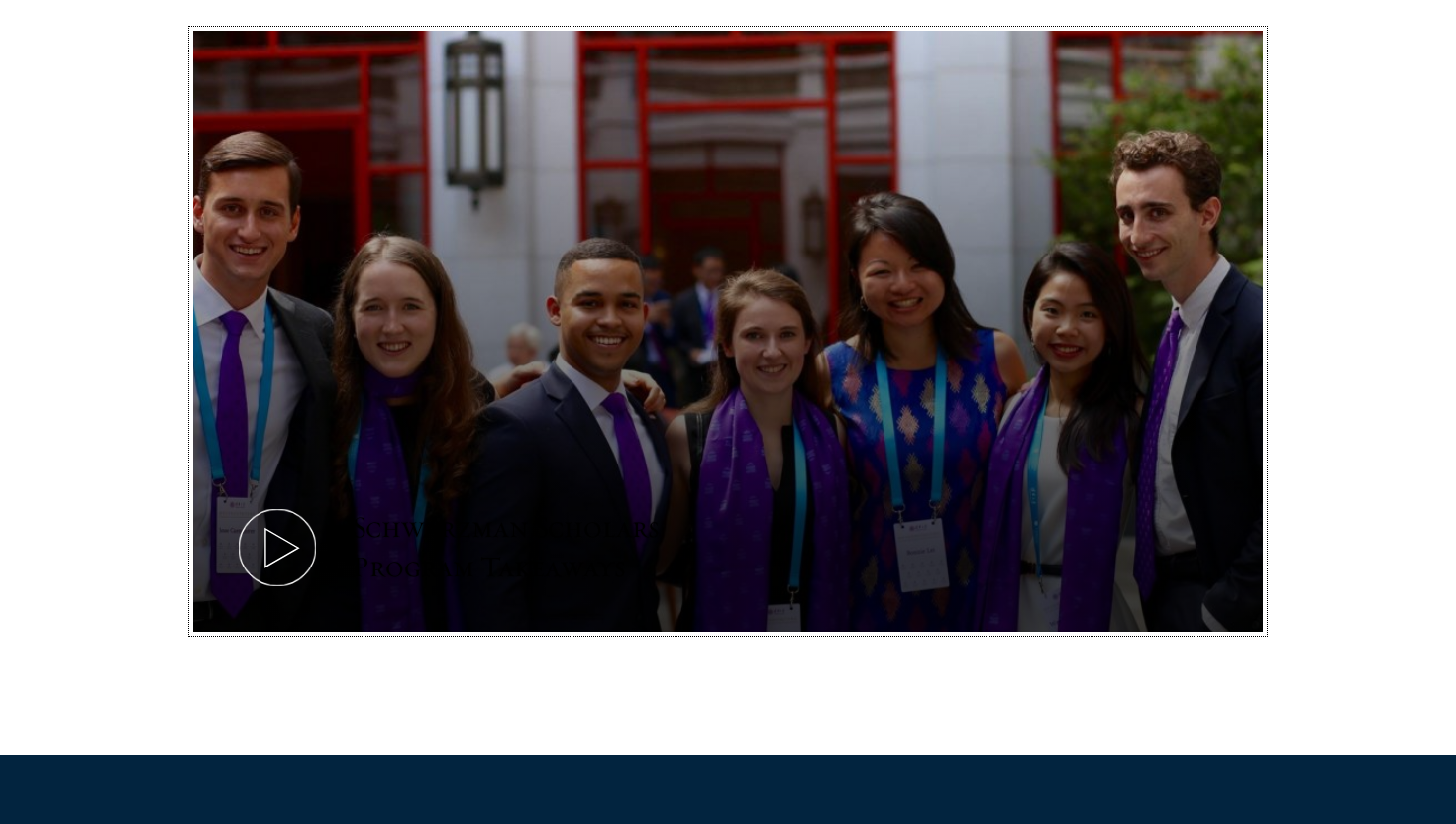 click 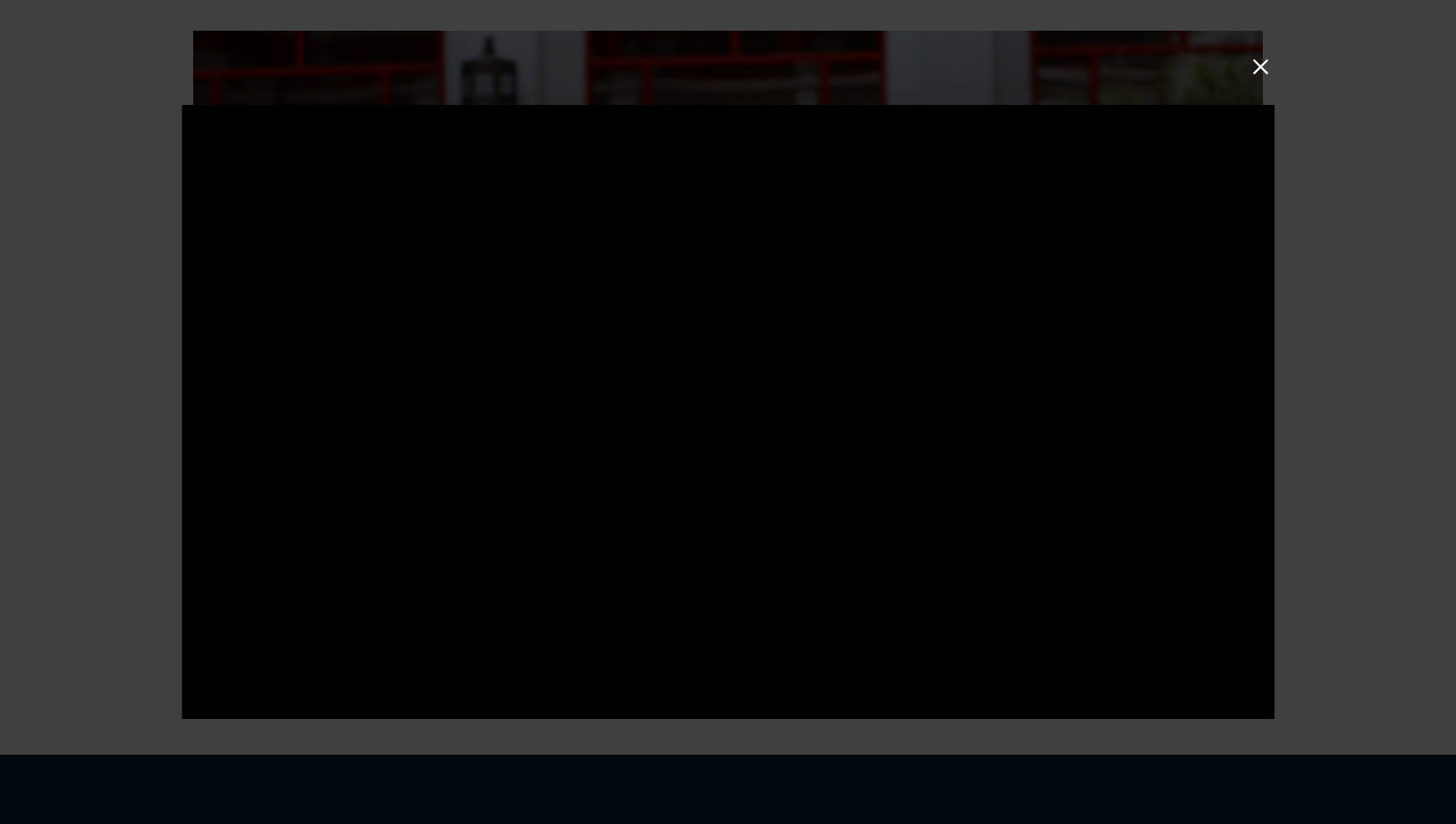 click at bounding box center [728, 412] 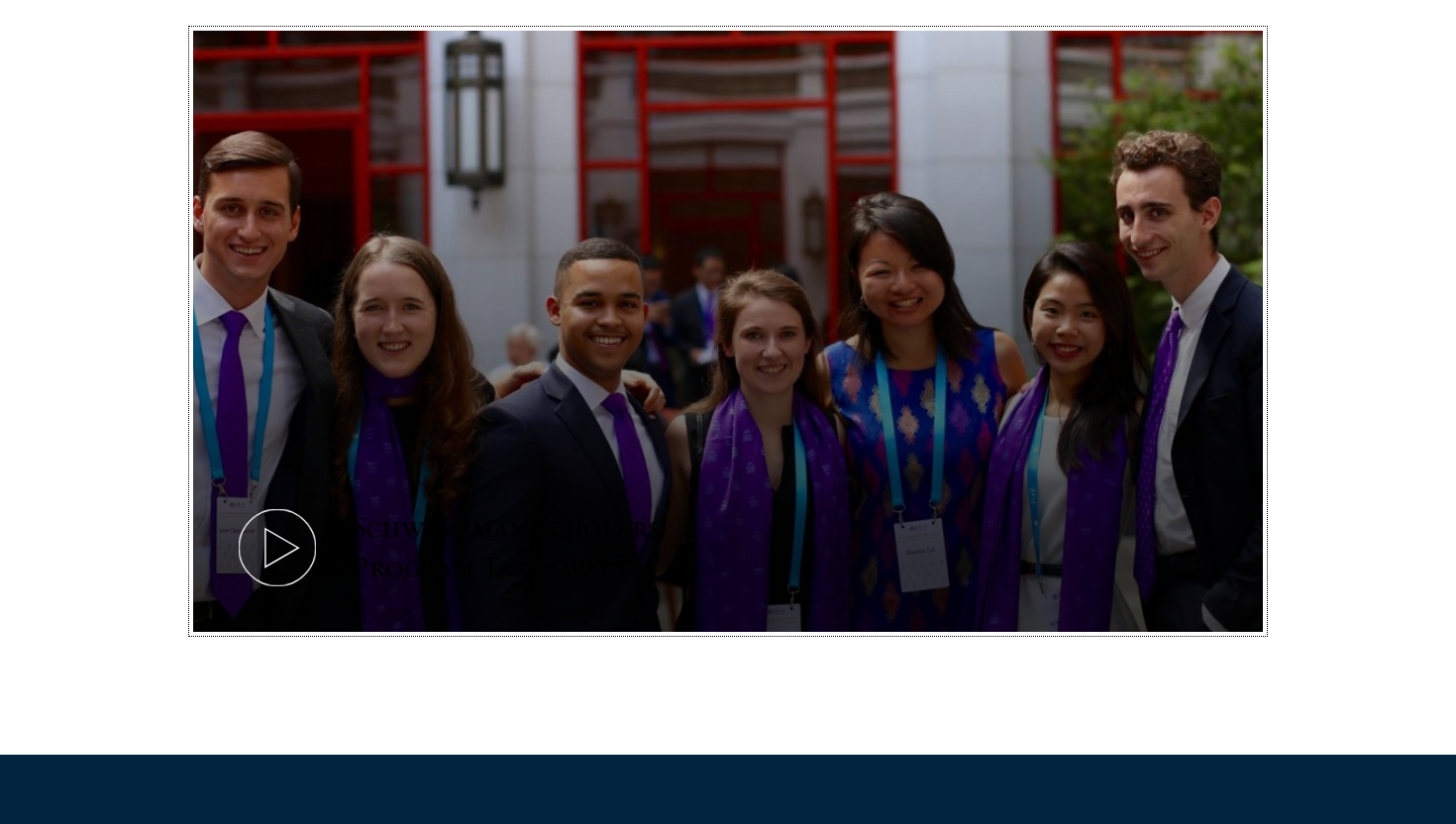 click on "Schwarzman Scholars Program Takeaways" at bounding box center [535, 548] 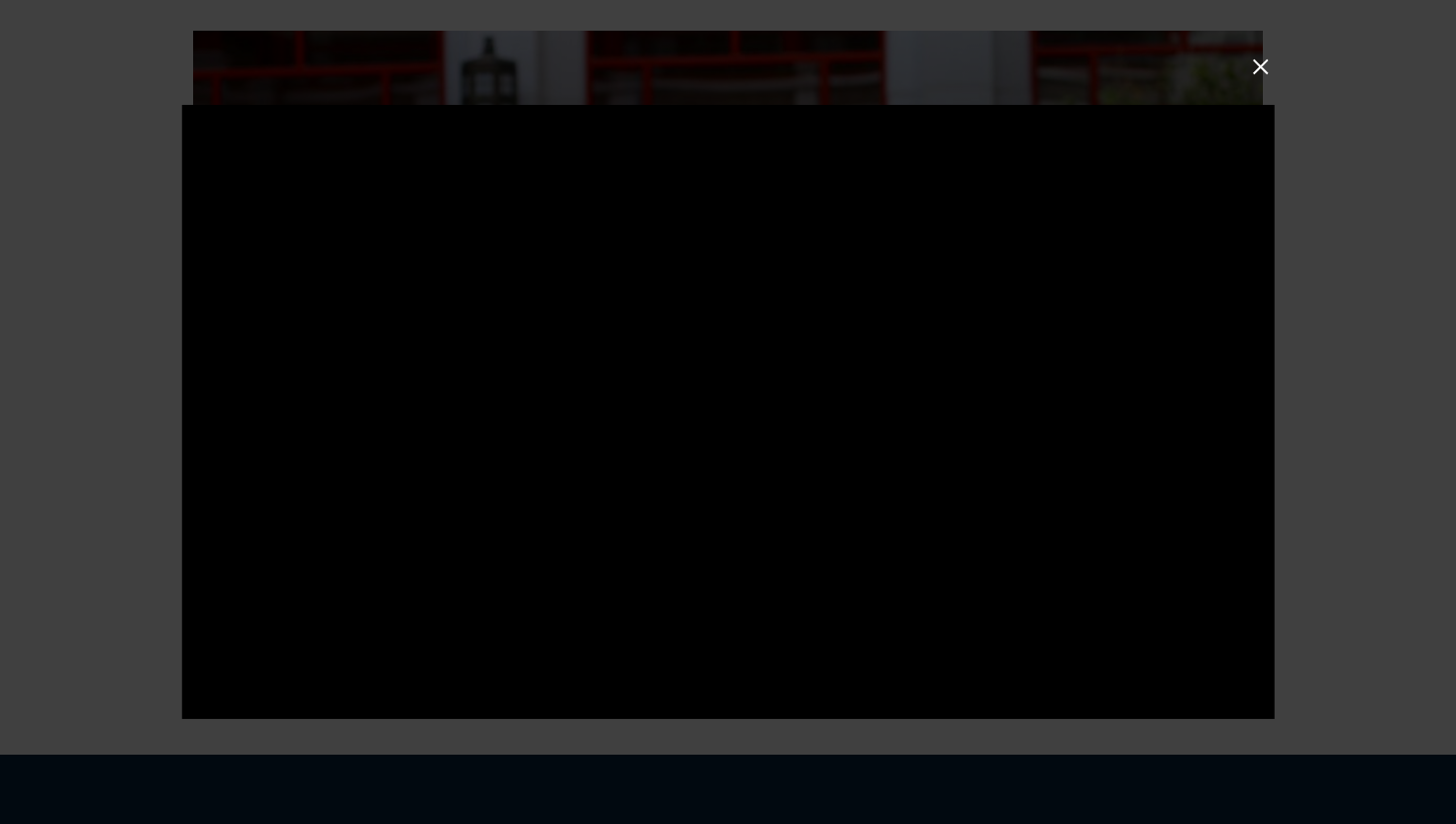 click at bounding box center (728, 412) 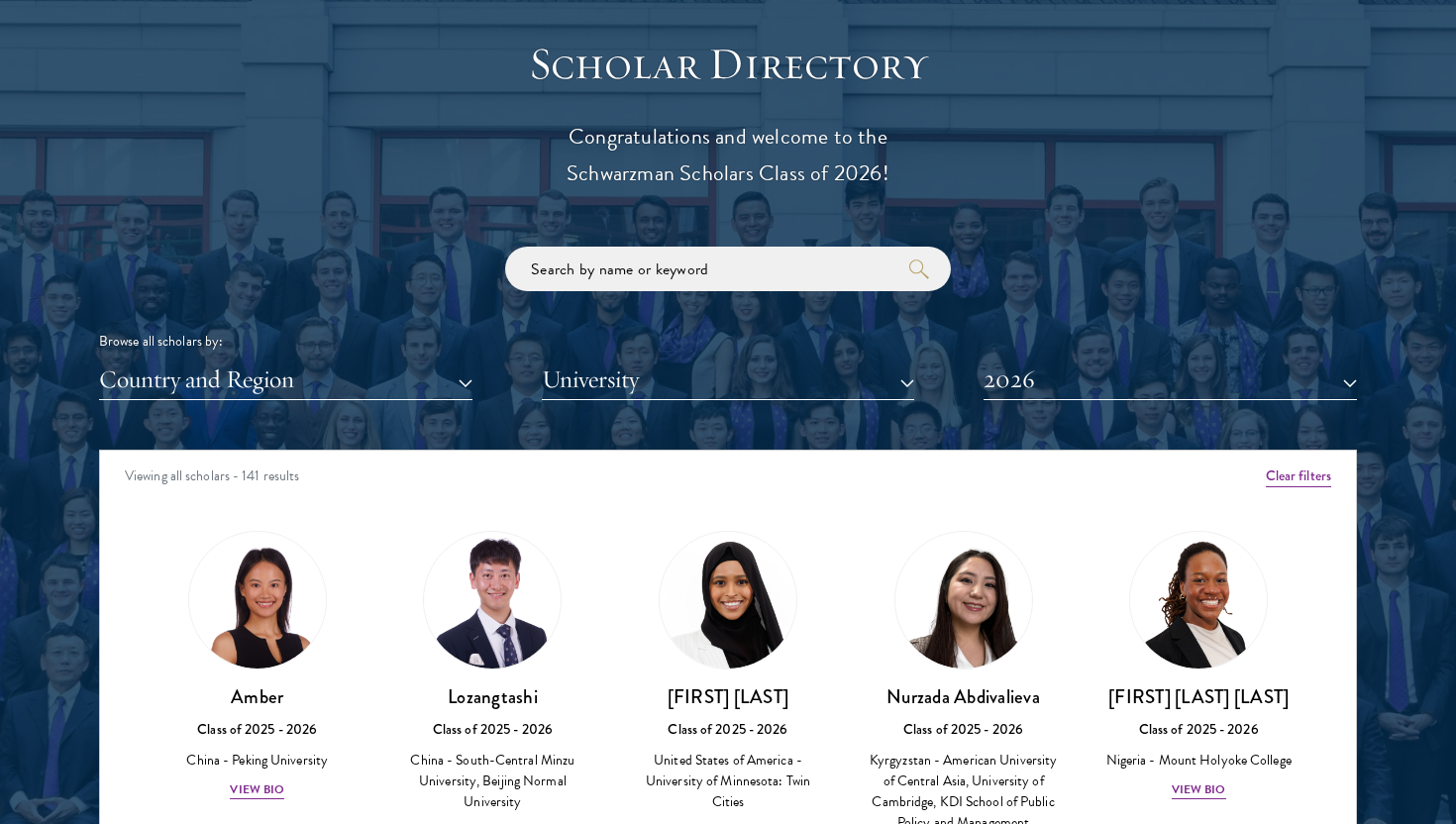 scroll, scrollTop: 2400, scrollLeft: 0, axis: vertical 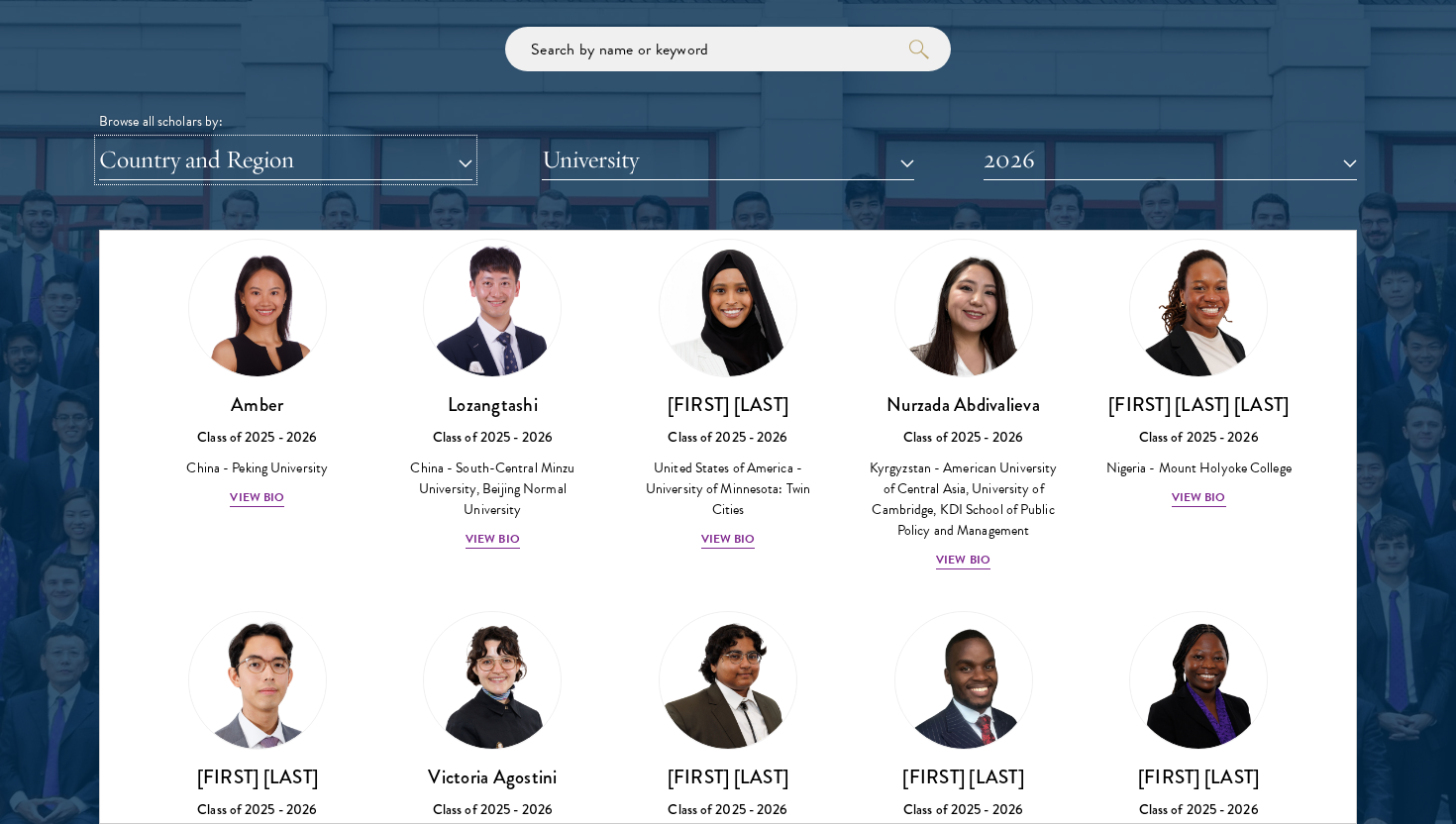 click on "Country and Region" at bounding box center (285, 159) 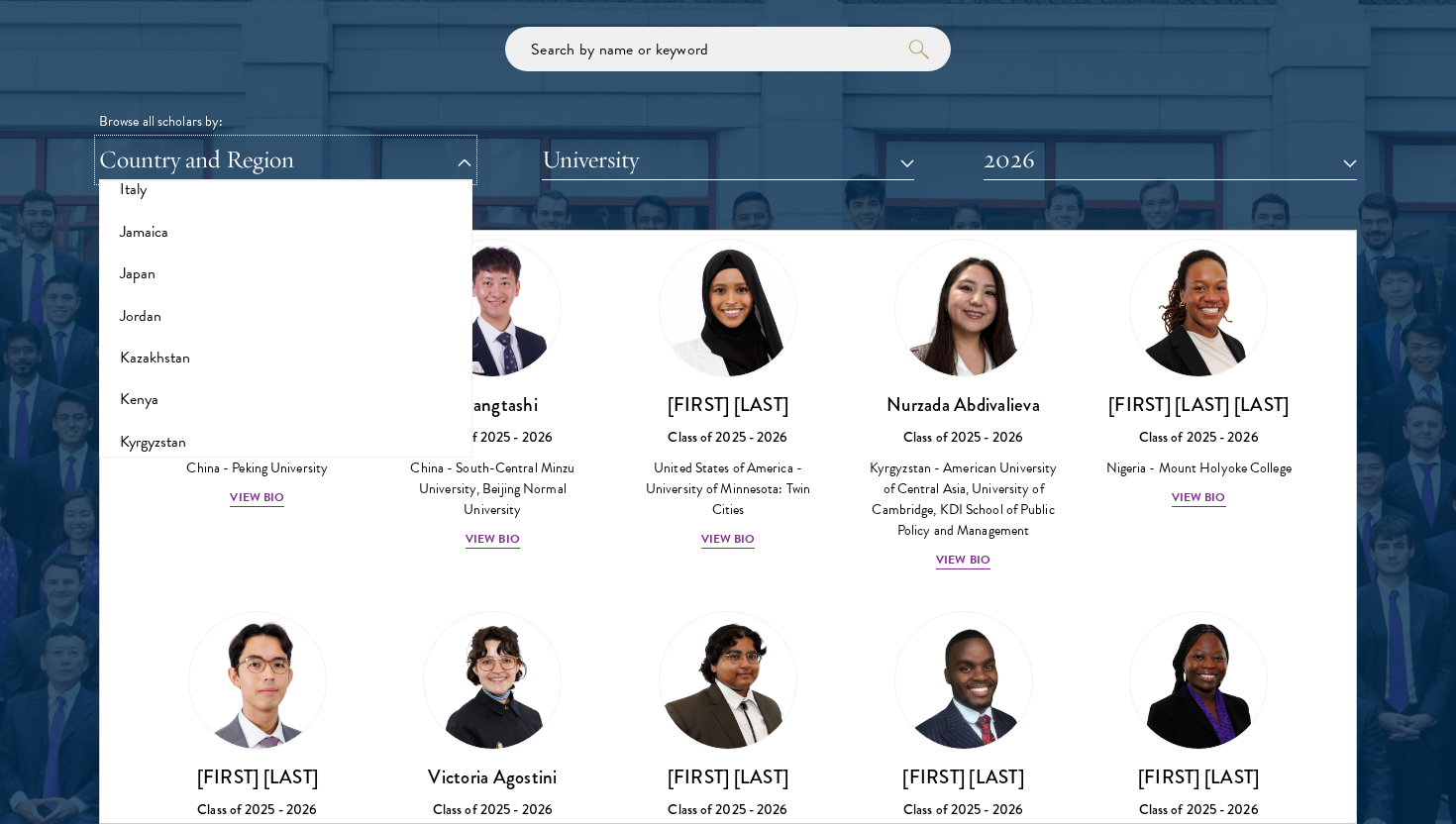 scroll, scrollTop: 1792, scrollLeft: 0, axis: vertical 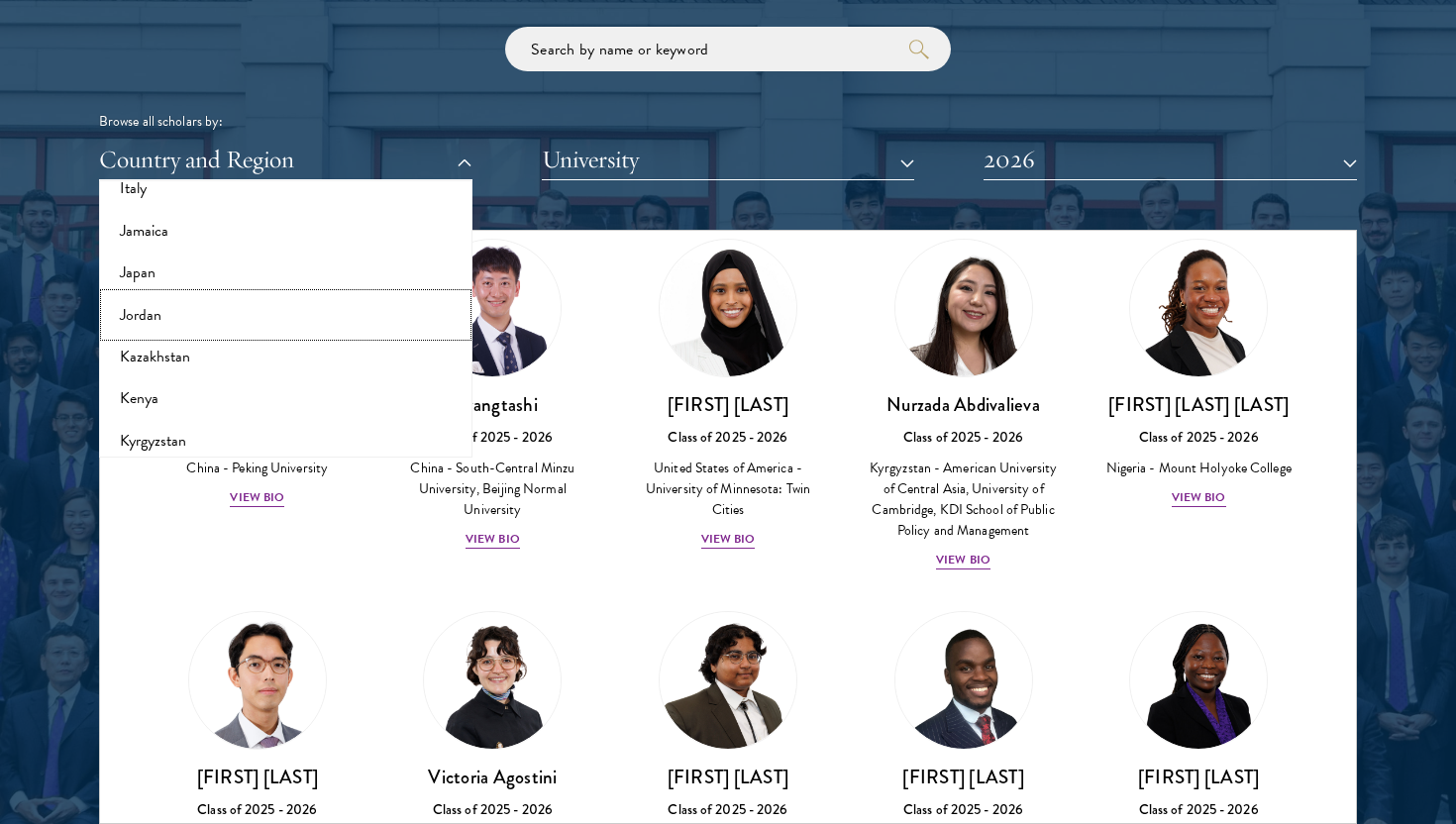 click on "Jordan" at bounding box center [285, 315] 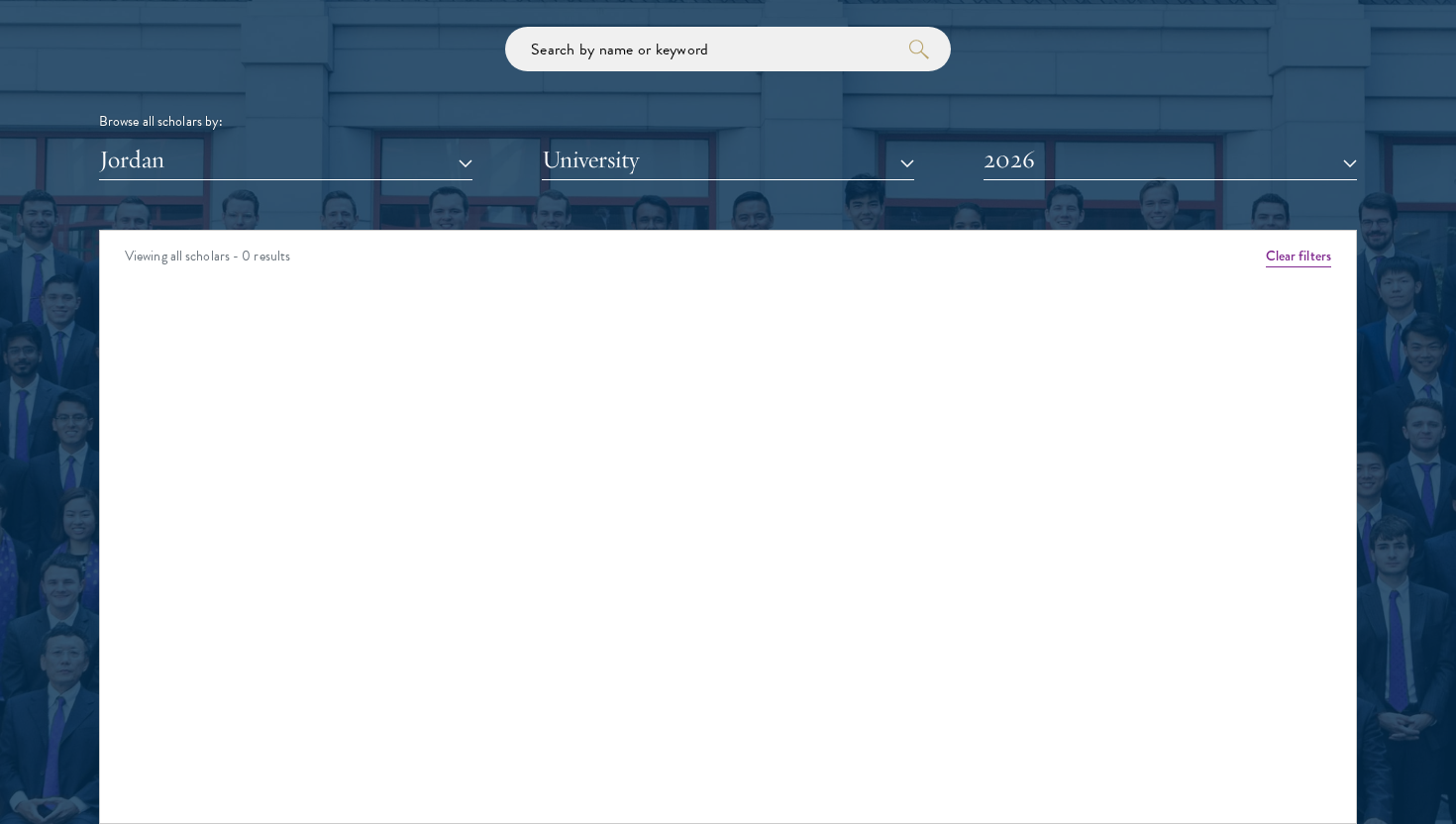scroll, scrollTop: 0, scrollLeft: 0, axis: both 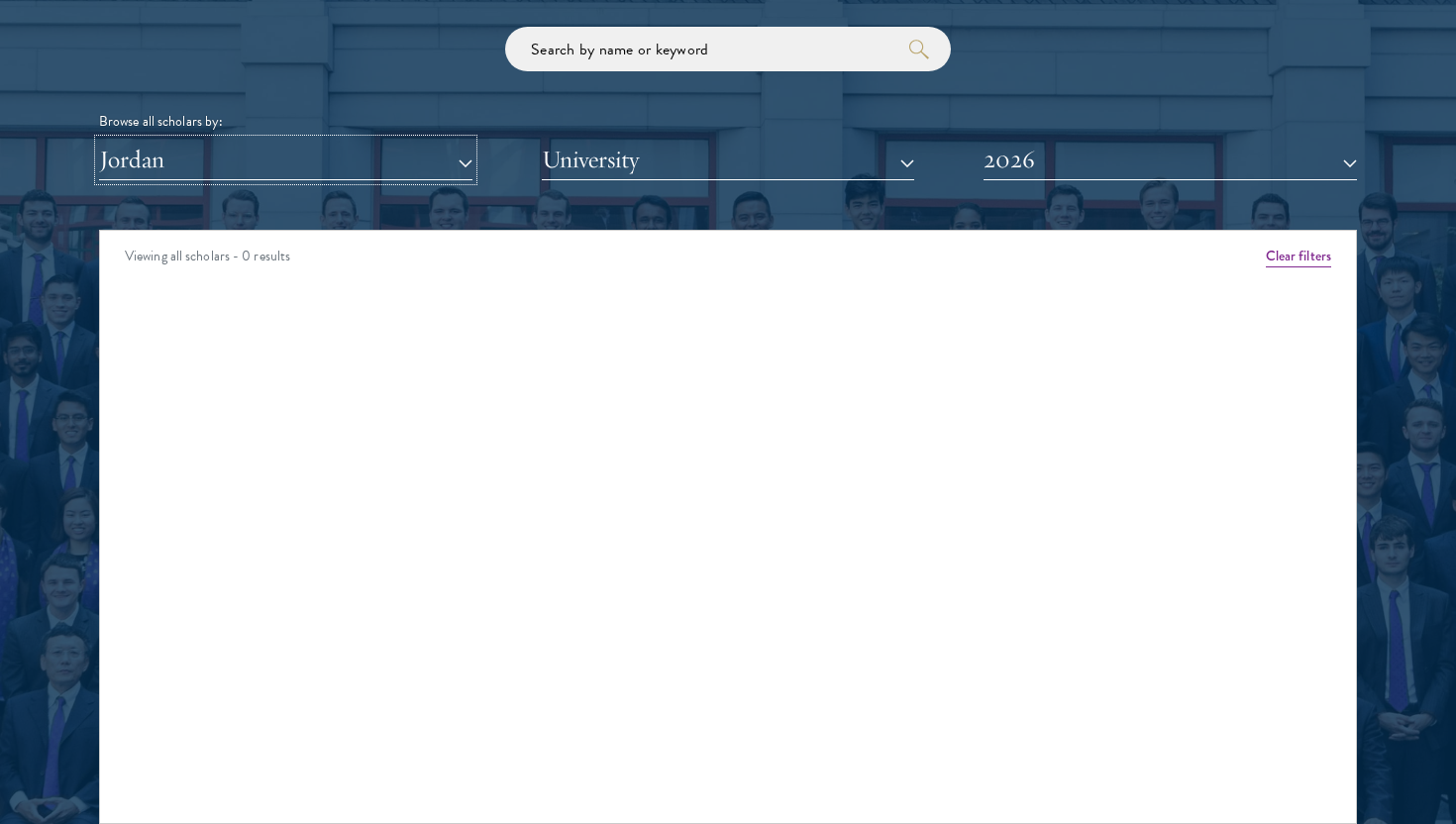 click on "Jordan" at bounding box center [285, 159] 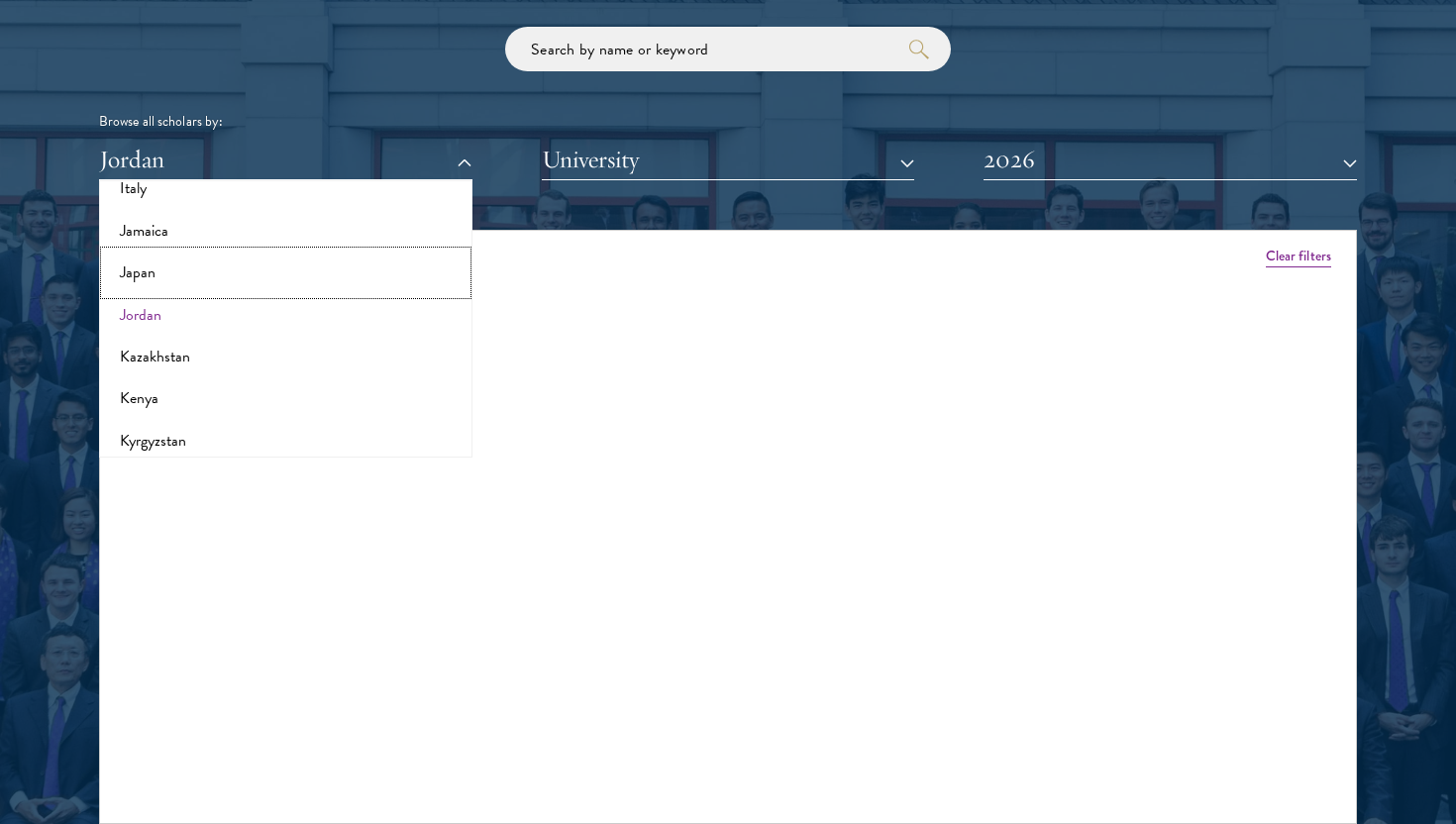 click on "Japan" at bounding box center [285, 272] 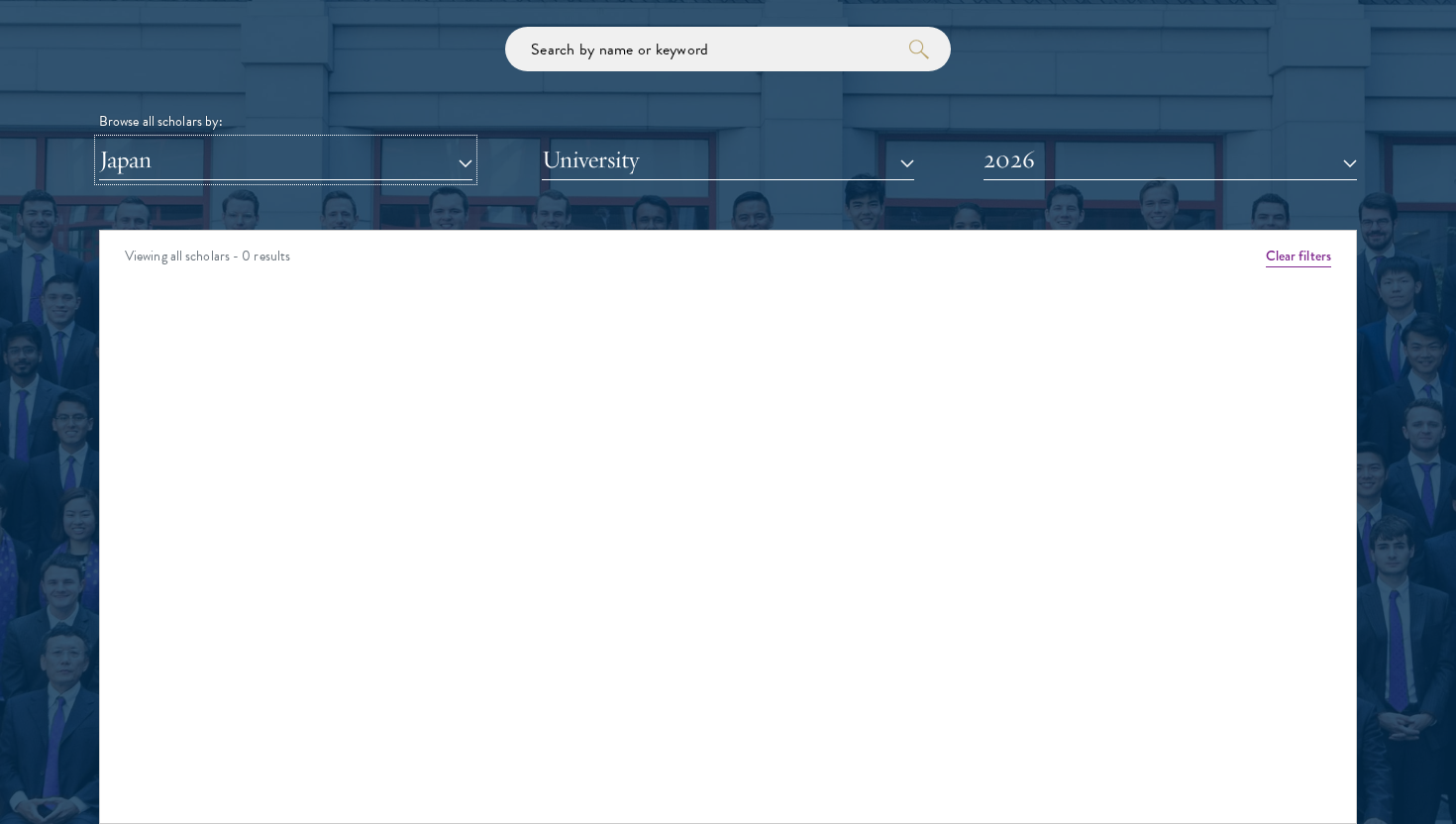 click on "Japan" at bounding box center [285, 159] 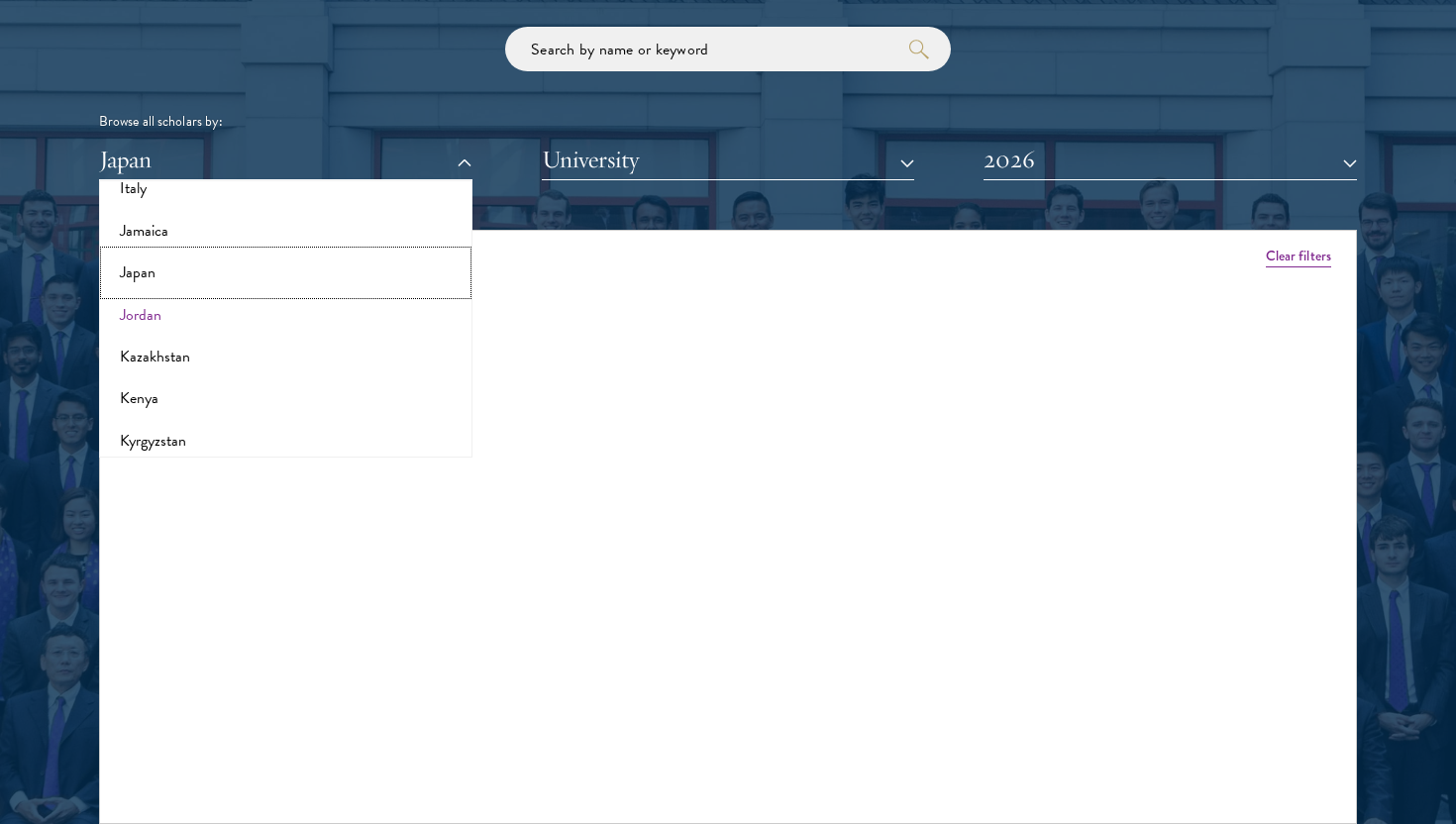 click on "Japan" at bounding box center (285, 272) 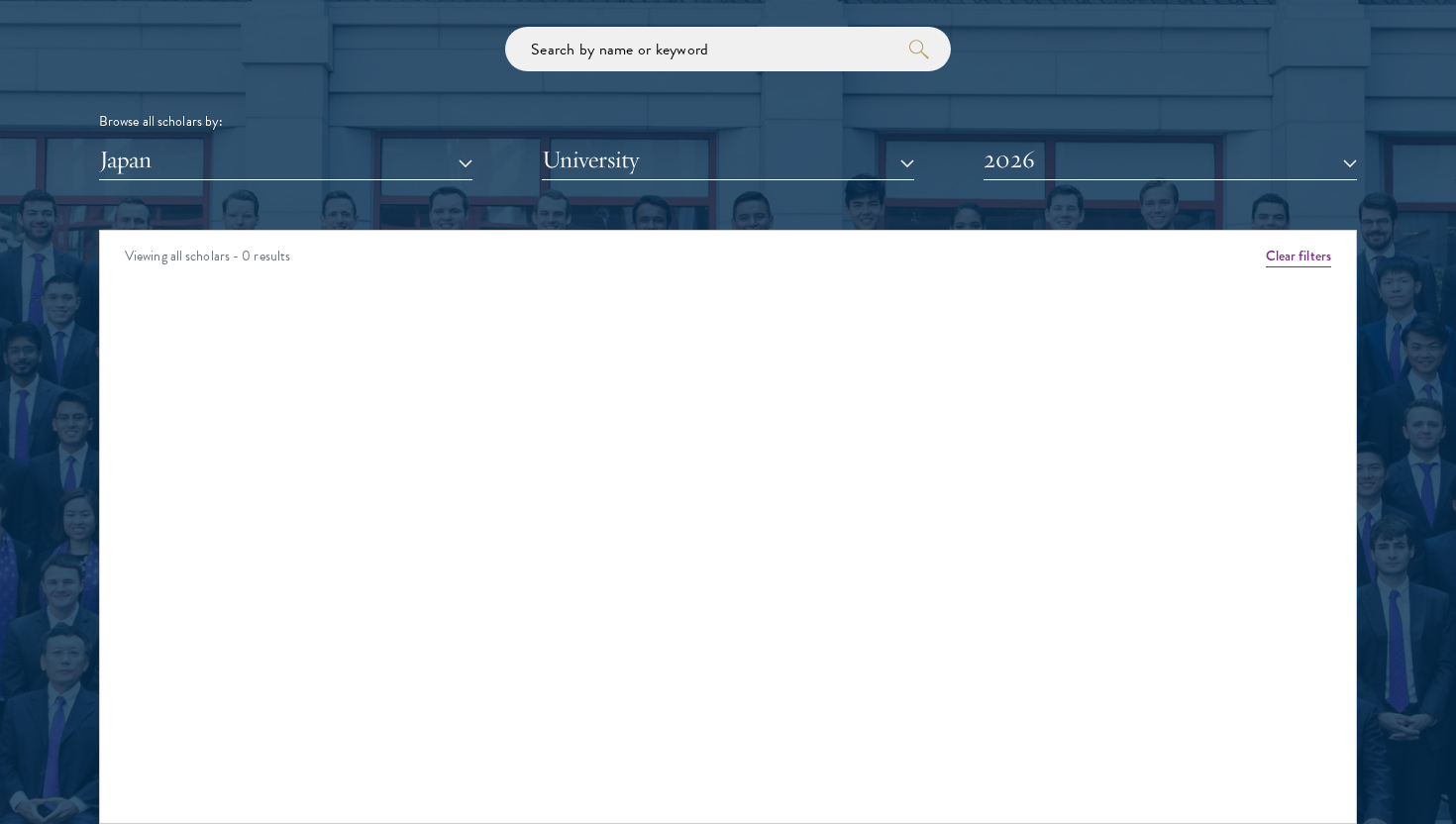 click on "[COUNTRY]
All Countries and Regions
Afghanistan
Antigua and Barbuda
Argentina
Armenia
Australia
Austria
Azerbaijan
Bangladesh
Belarus
Benin
Bosnia and Herzegovina
Botswana
Brazil
Burkina Faso
Burundi
Cameroon
Canada
Chile
China
Colombia
Cote D'Ivoire
Croatia
Denmark
Dominican Republic
Ecuador
Egypt
France
Georgia
Germany
Ghana
Greece
Guinea
Guyana Haiti" at bounding box center [728, 159] 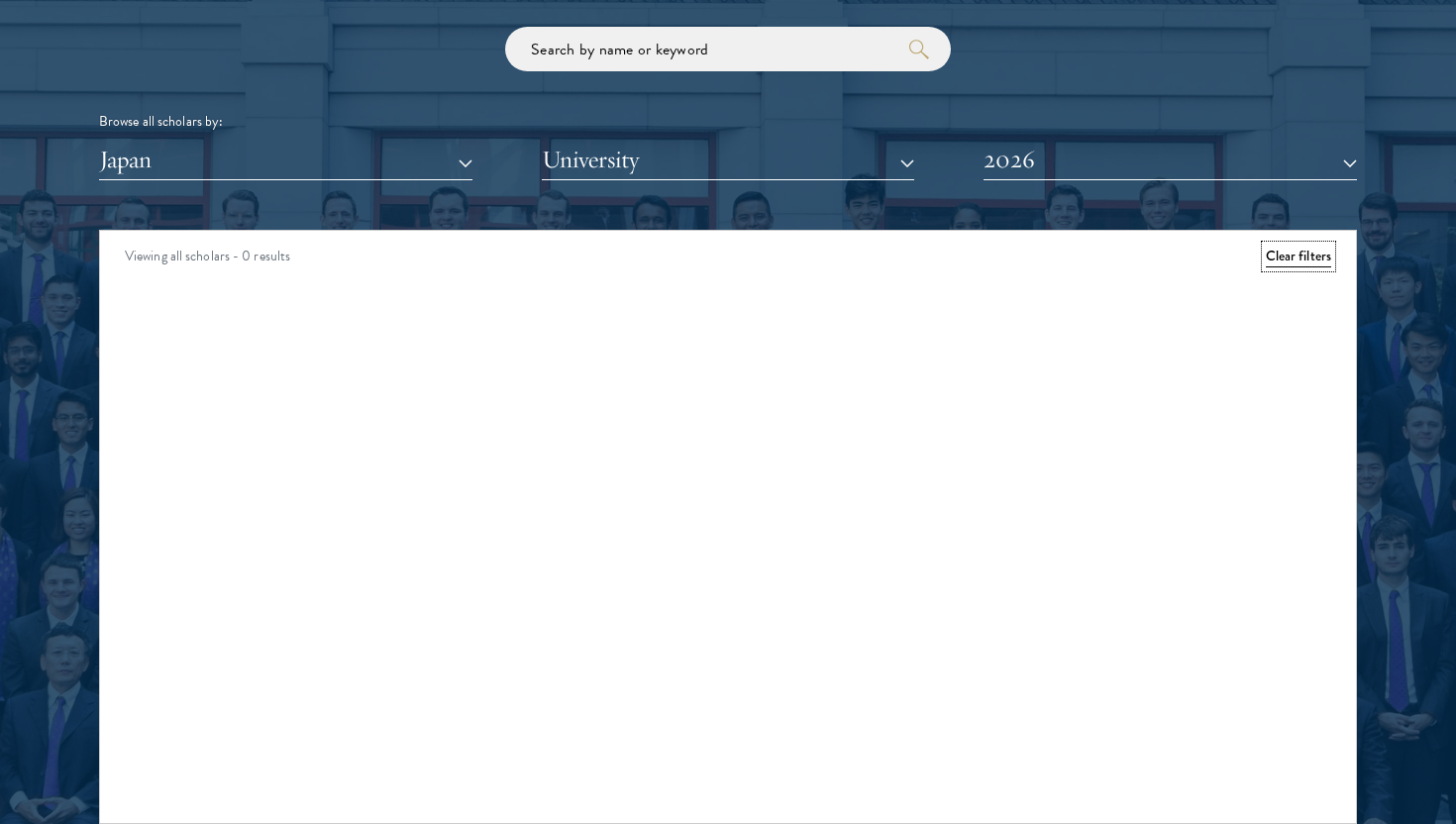 click on "Clear filters" at bounding box center [1299, 257] 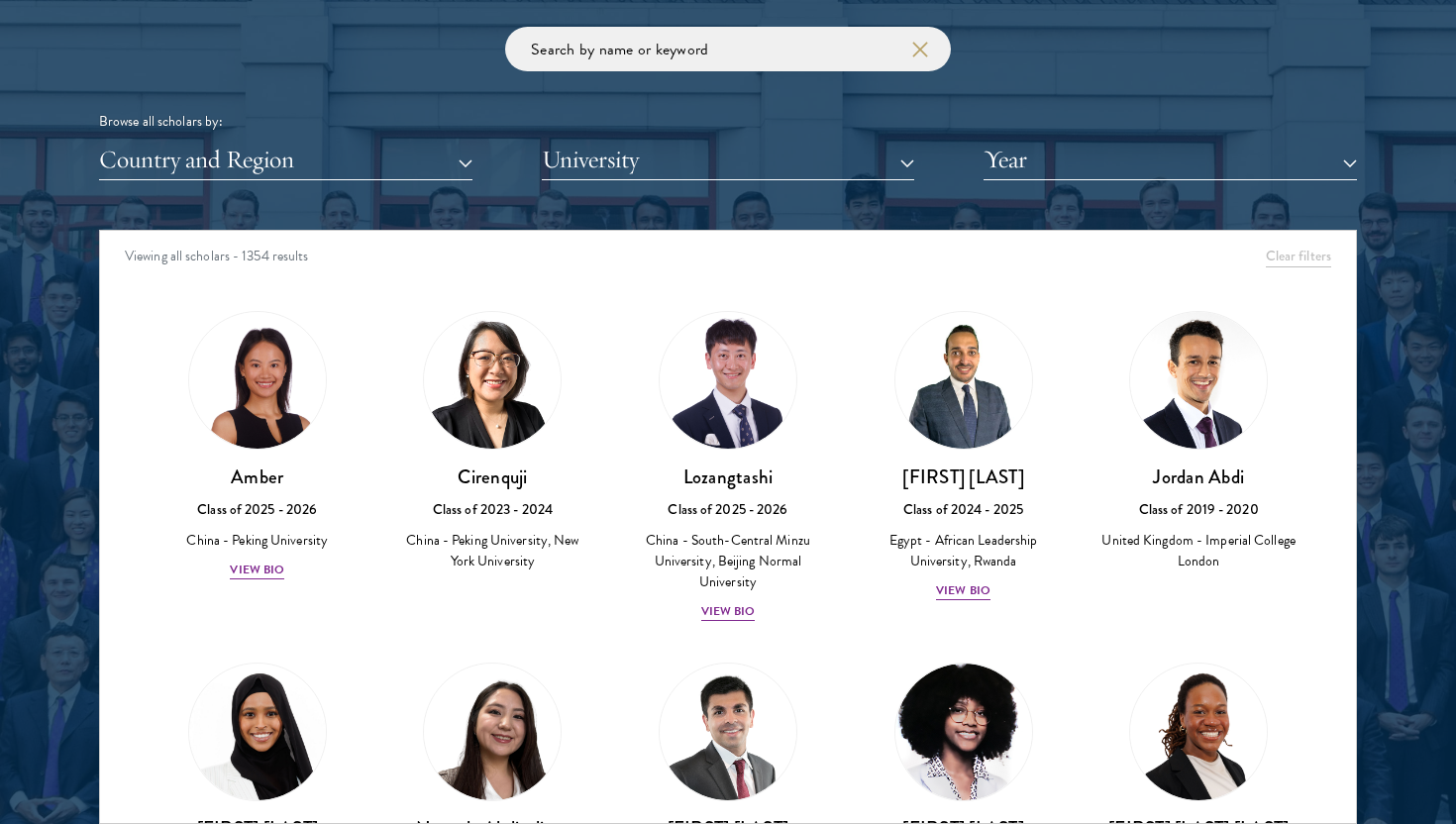 click on "Country and Region
All Countries and Regions
Afghanistan
Antigua and Barbuda
Argentina
Armenia
Australia
Austria
Azerbaijan
Bangladesh
Belarus
Benin
Bosnia and Herzegovina
Botswana
Brazil
Burkina Faso
Burundi
Cameroon
Canada
Chile
China
Colombia
Cote D'Ivoire
Croatia
Denmark
Dominican Republic
Ecuador
Egypt
France
Georgia
Germany
Ghana
Greece
Guinea" at bounding box center (728, 159) 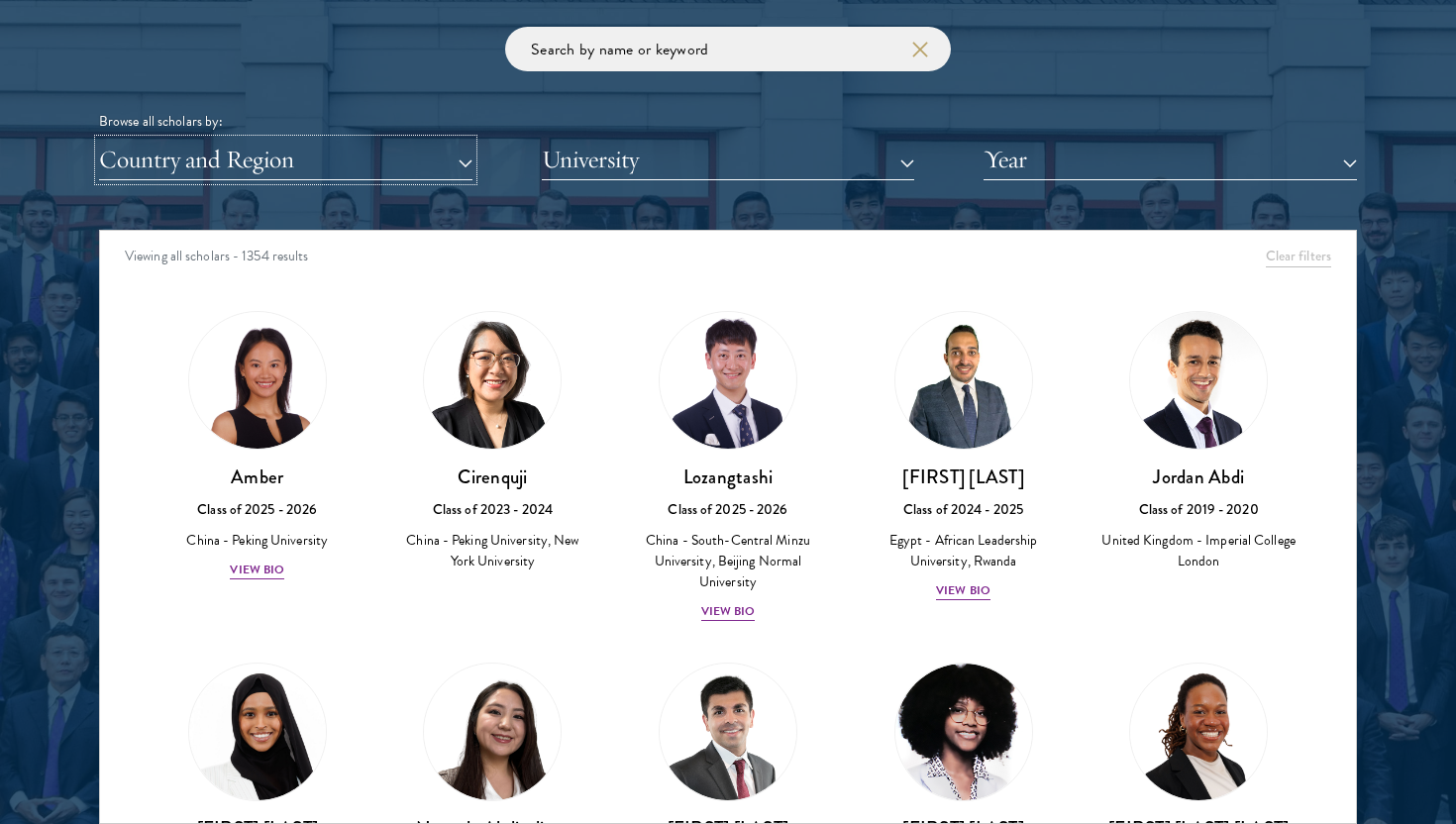 click on "Country and Region" at bounding box center (285, 159) 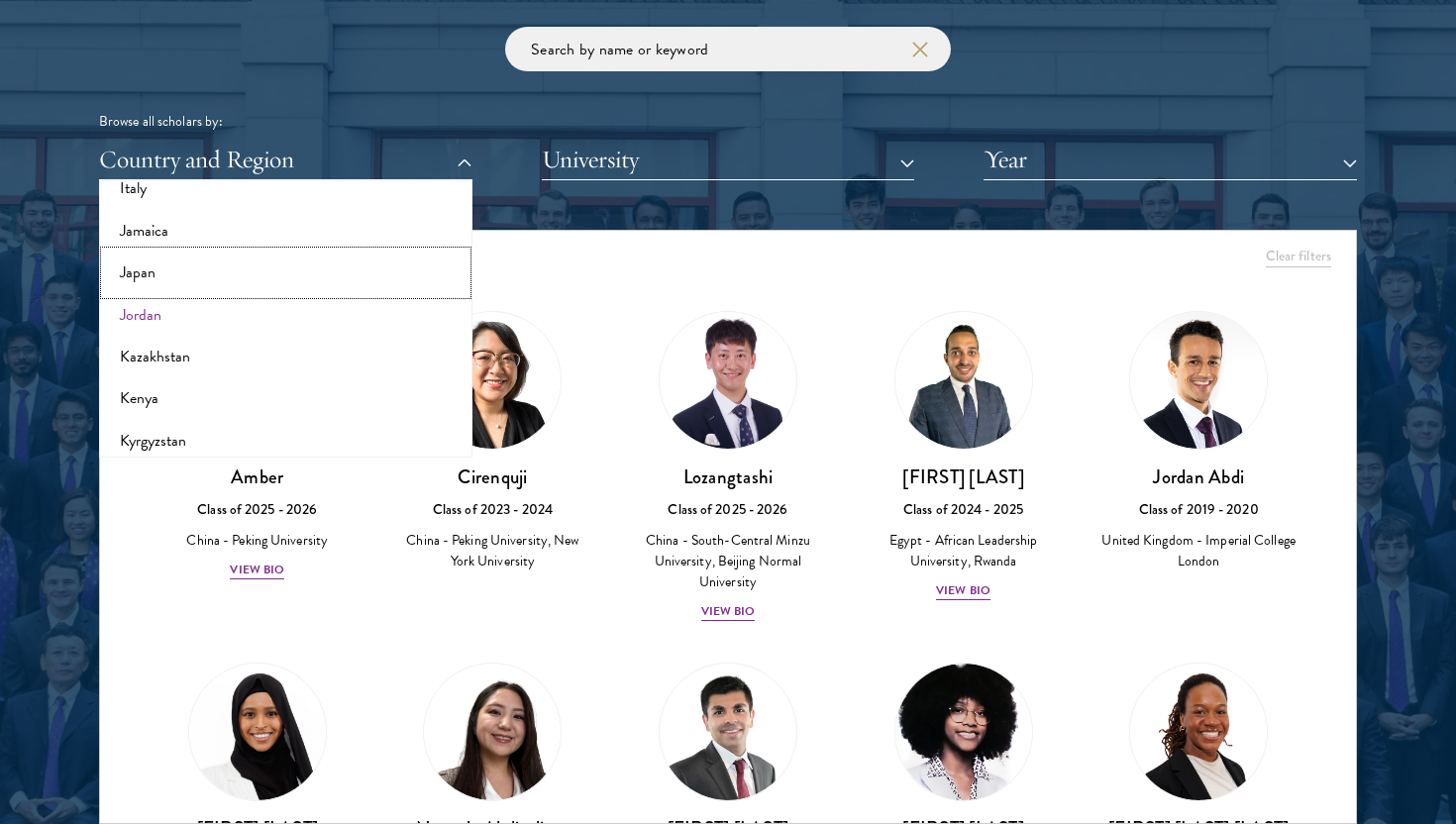 click on "Japan" at bounding box center (285, 272) 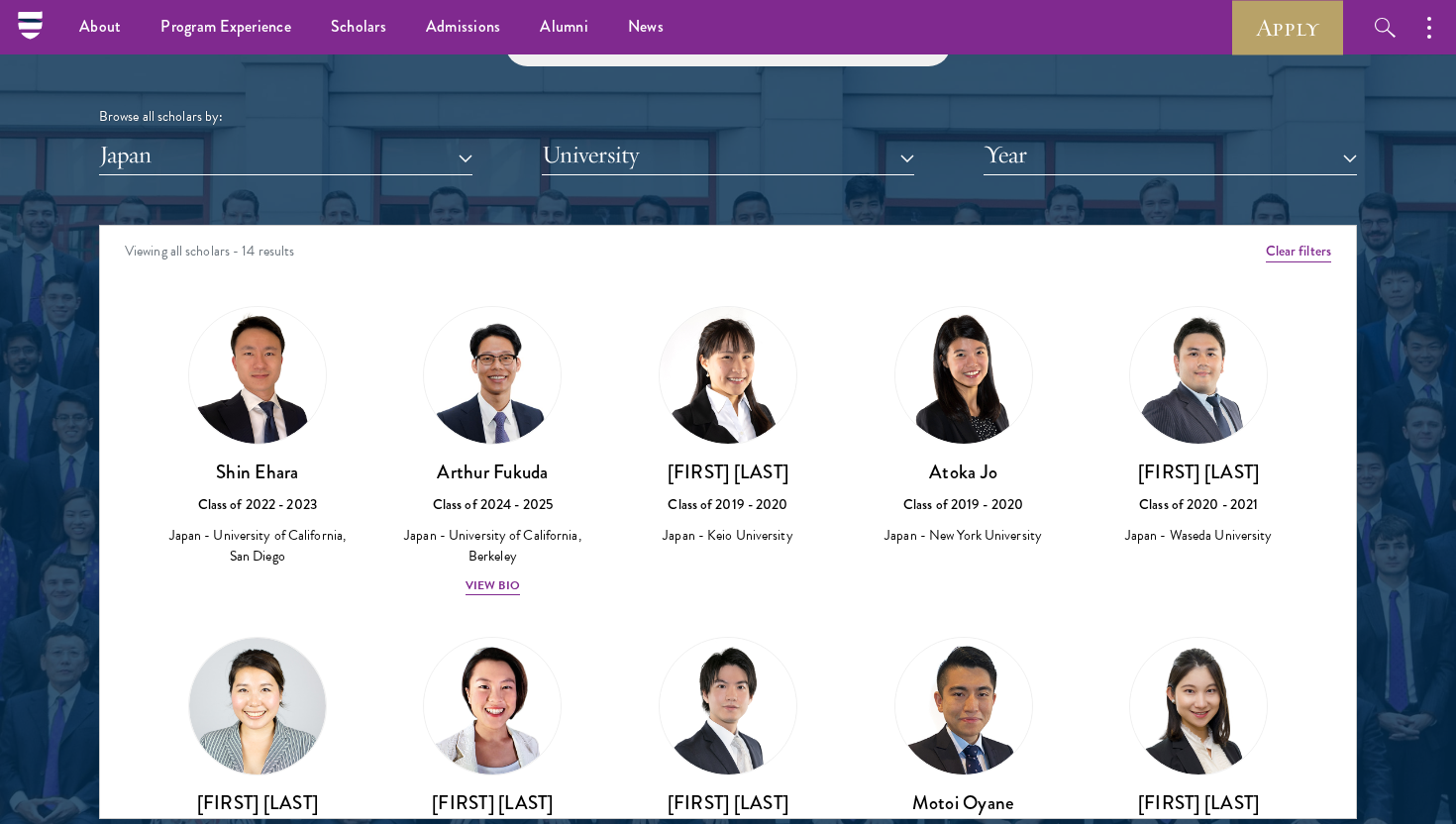 scroll, scrollTop: 2402, scrollLeft: 0, axis: vertical 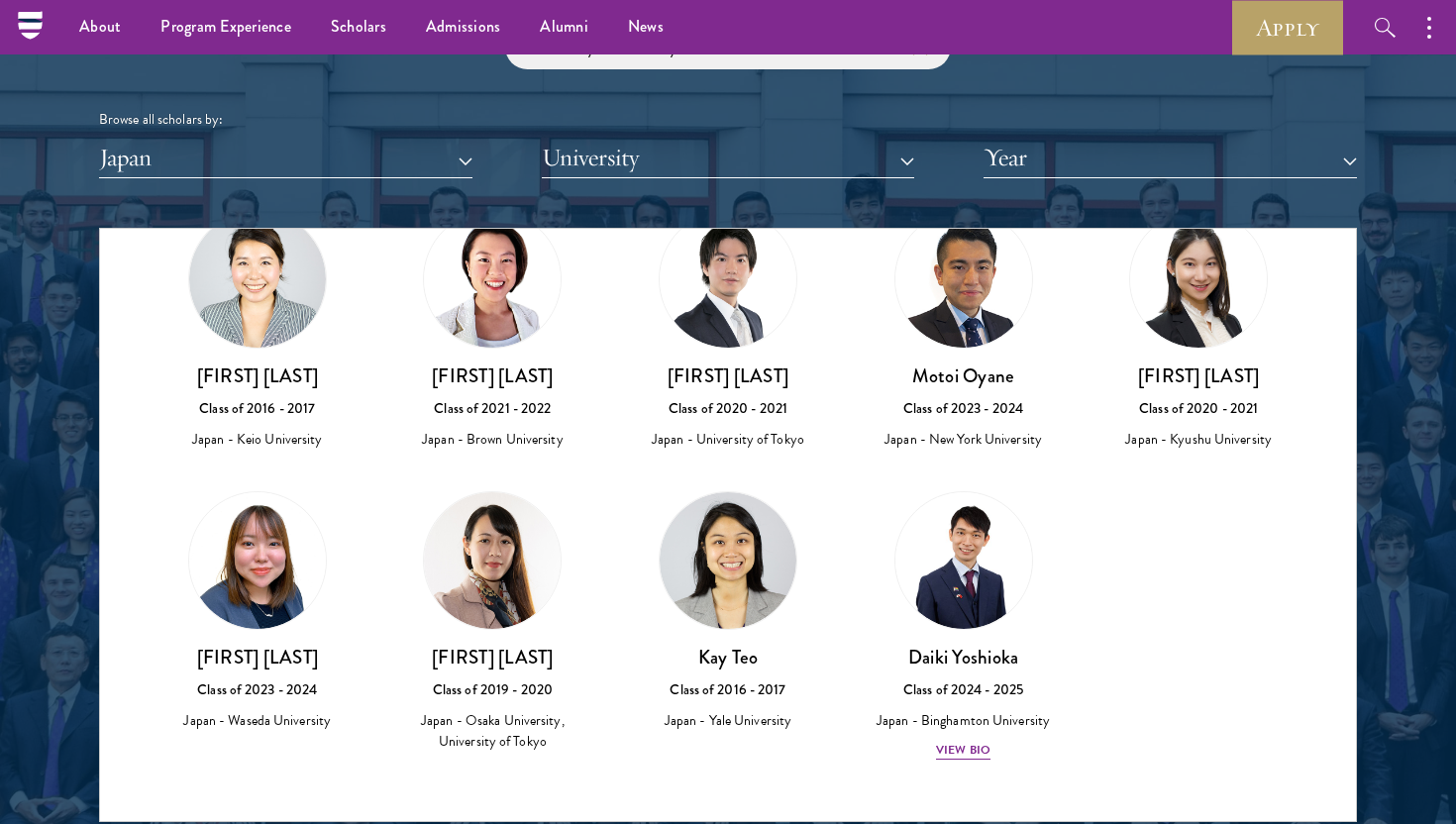 click at bounding box center (258, 561) 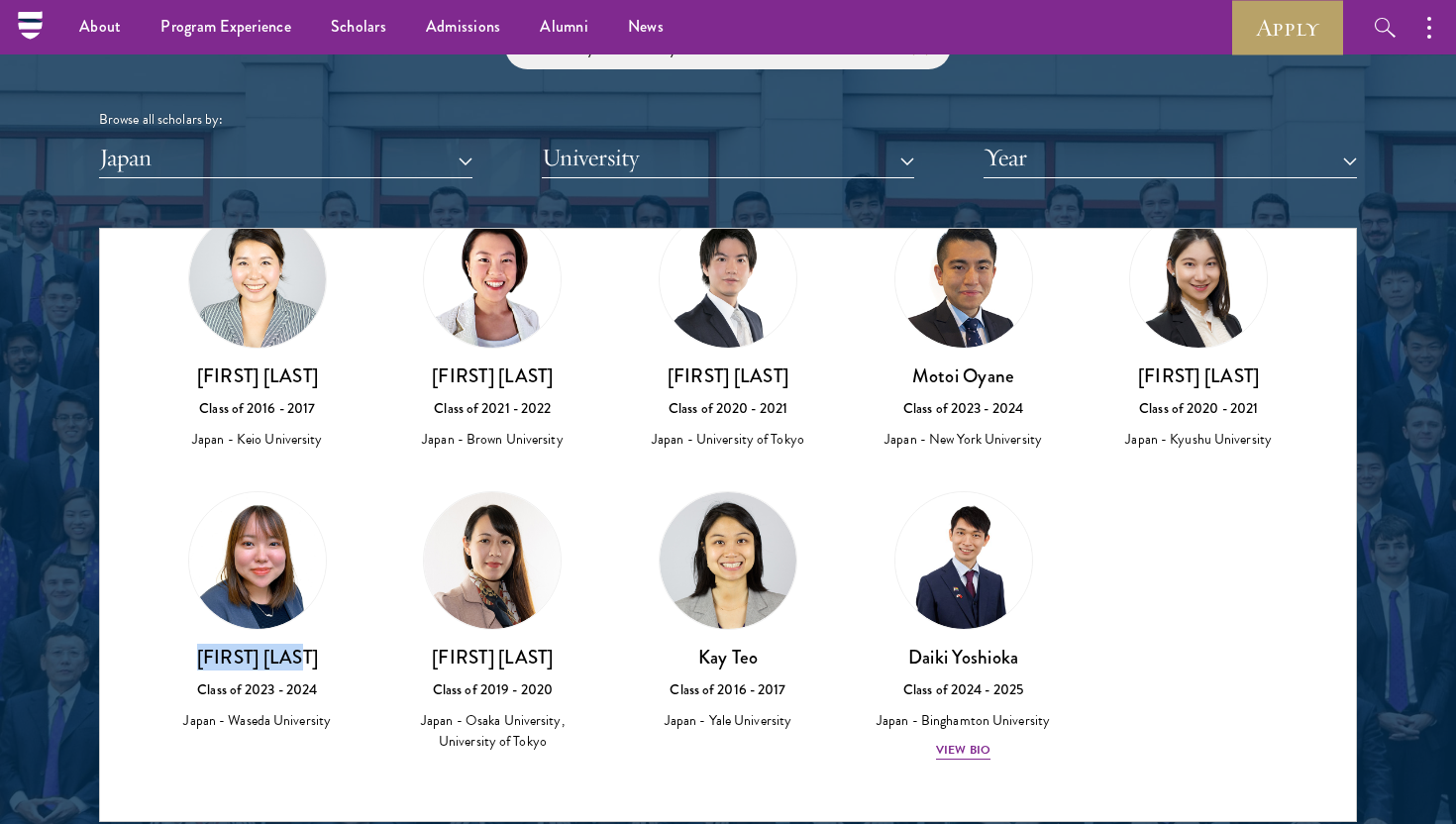 drag, startPoint x: 212, startPoint y: 659, endPoint x: 318, endPoint y: 659, distance: 106 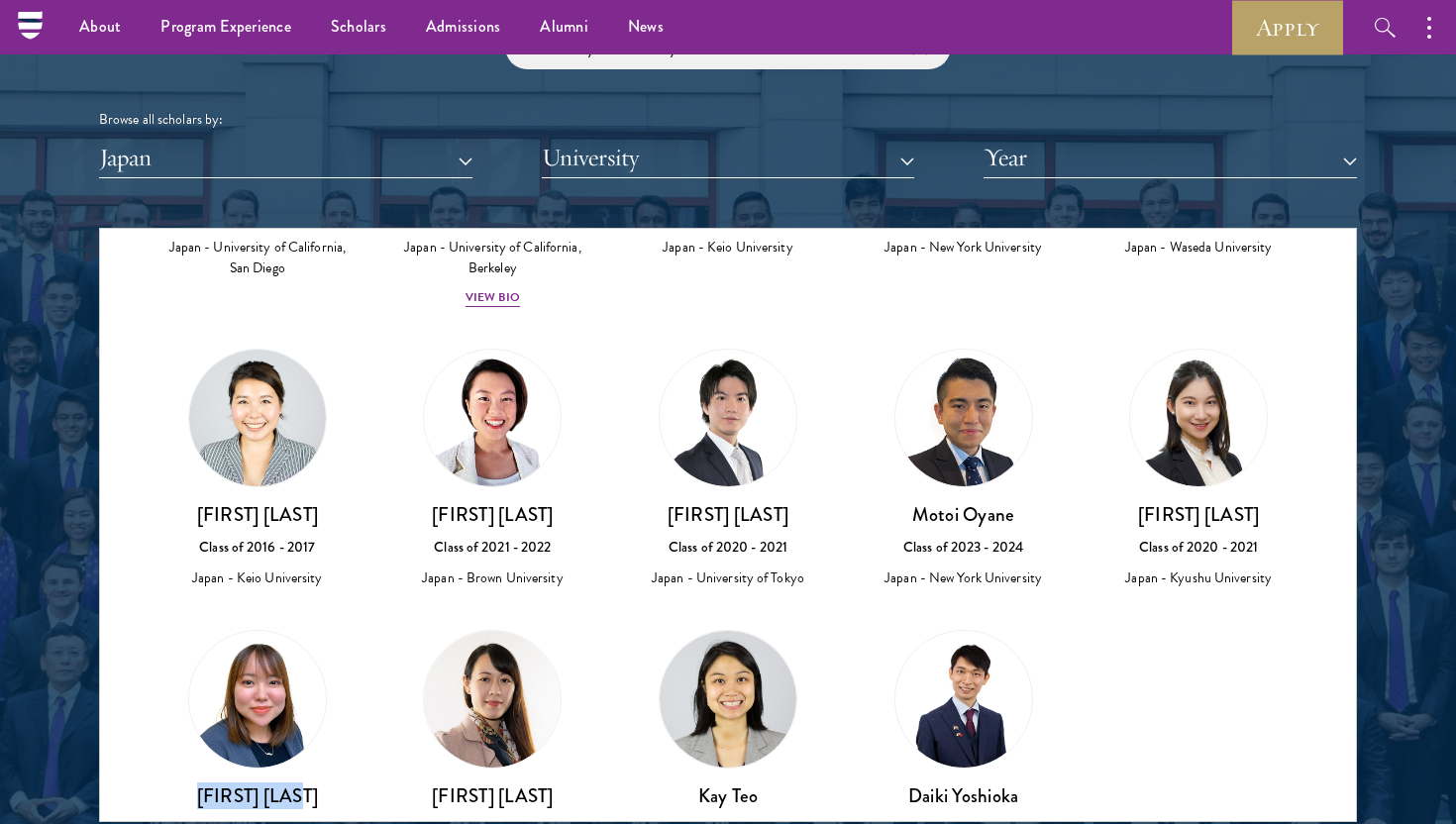 scroll, scrollTop: 289, scrollLeft: 0, axis: vertical 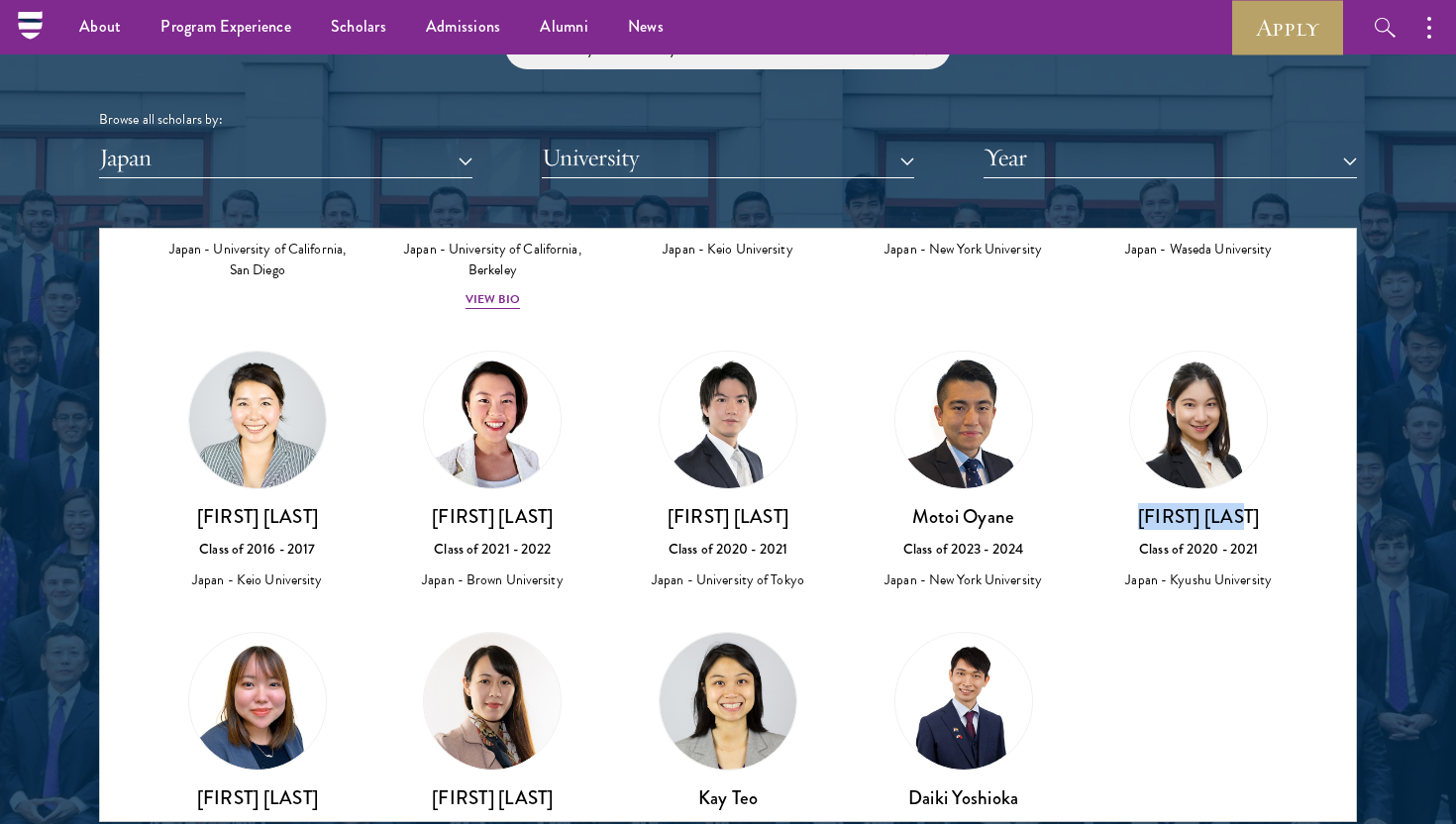 drag, startPoint x: 1149, startPoint y: 519, endPoint x: 1282, endPoint y: 519, distance: 133 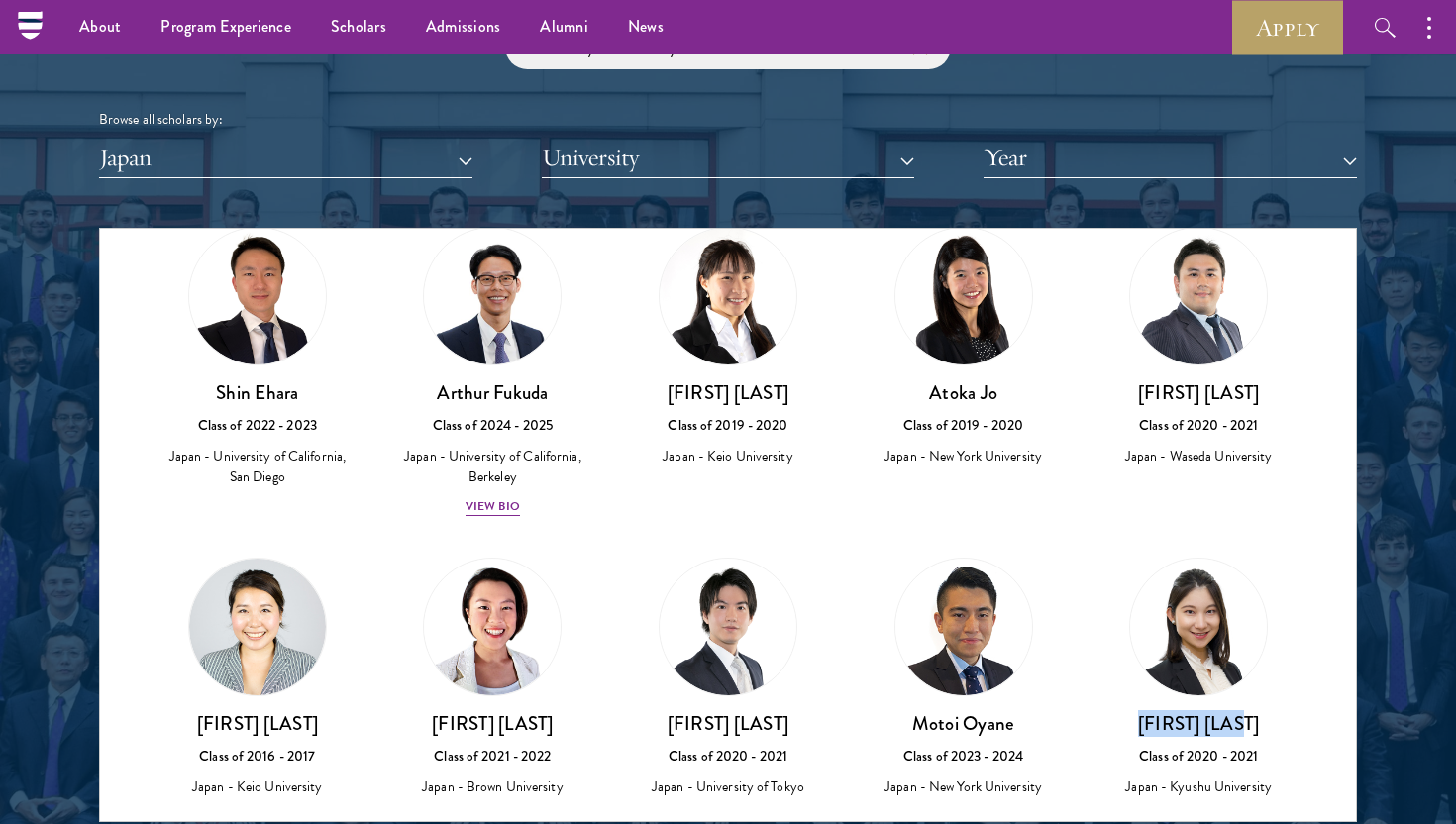scroll, scrollTop: 0, scrollLeft: 0, axis: both 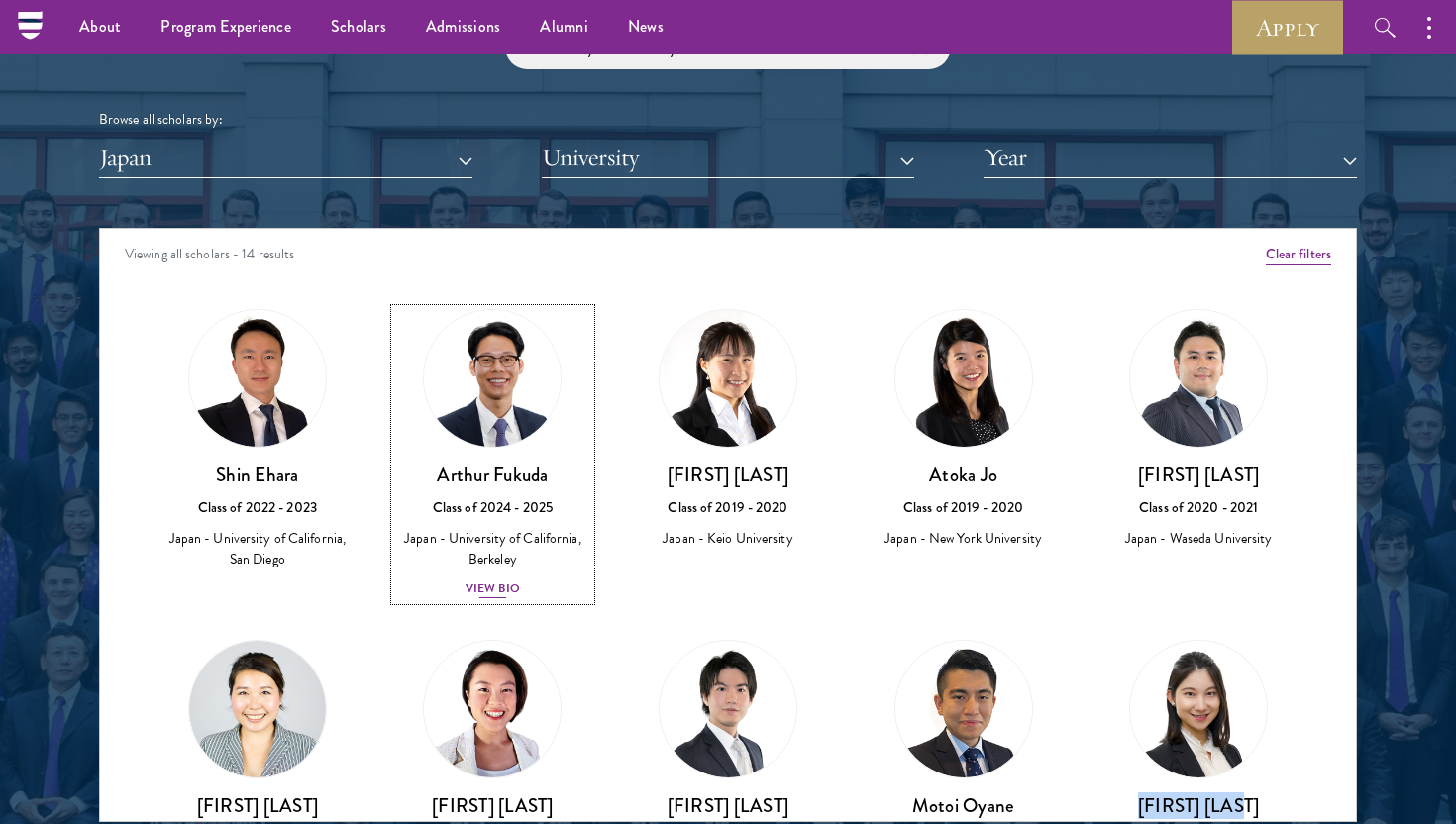 click on "View Bio" at bounding box center [492, 588] 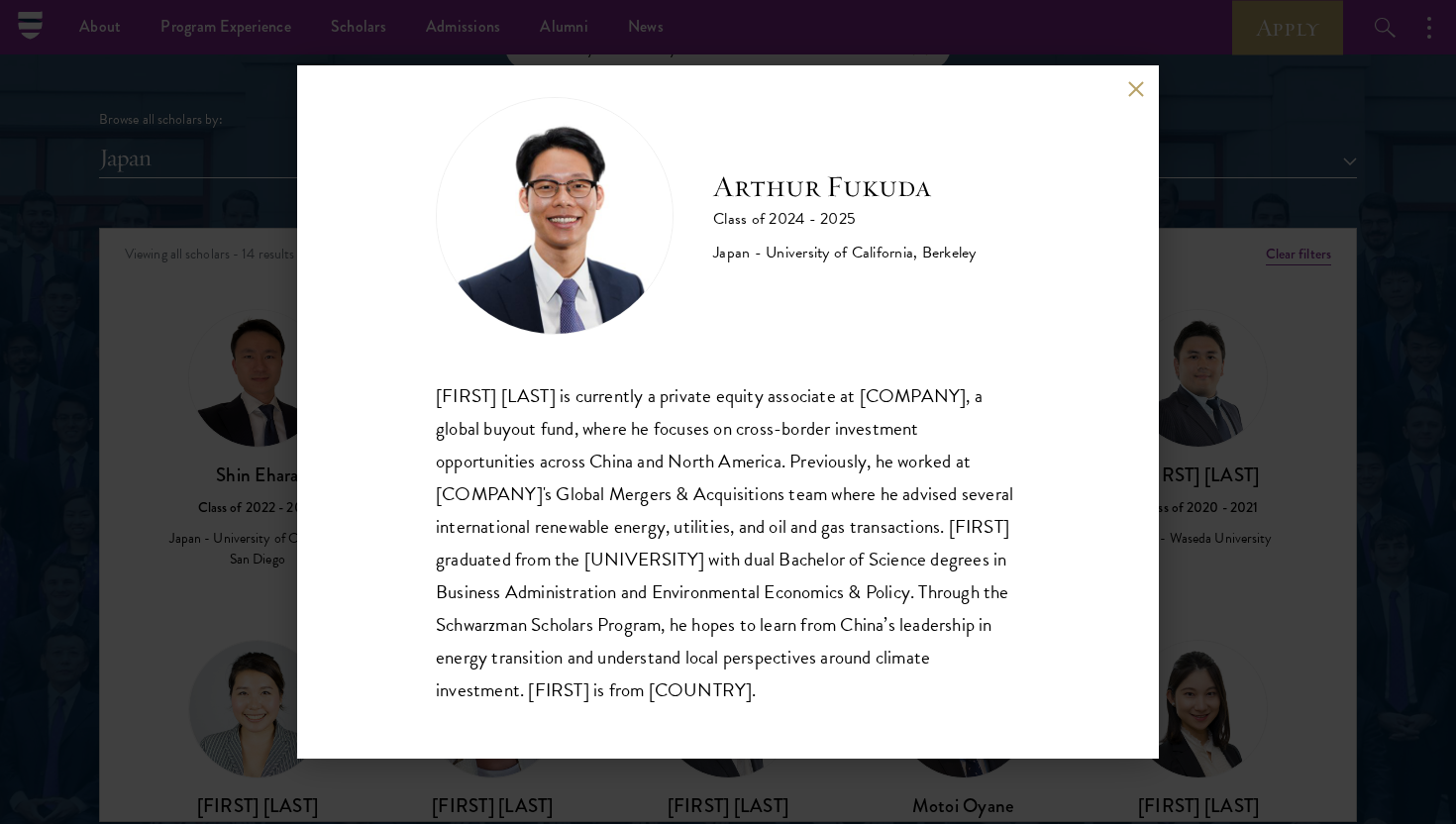 scroll, scrollTop: 35, scrollLeft: 0, axis: vertical 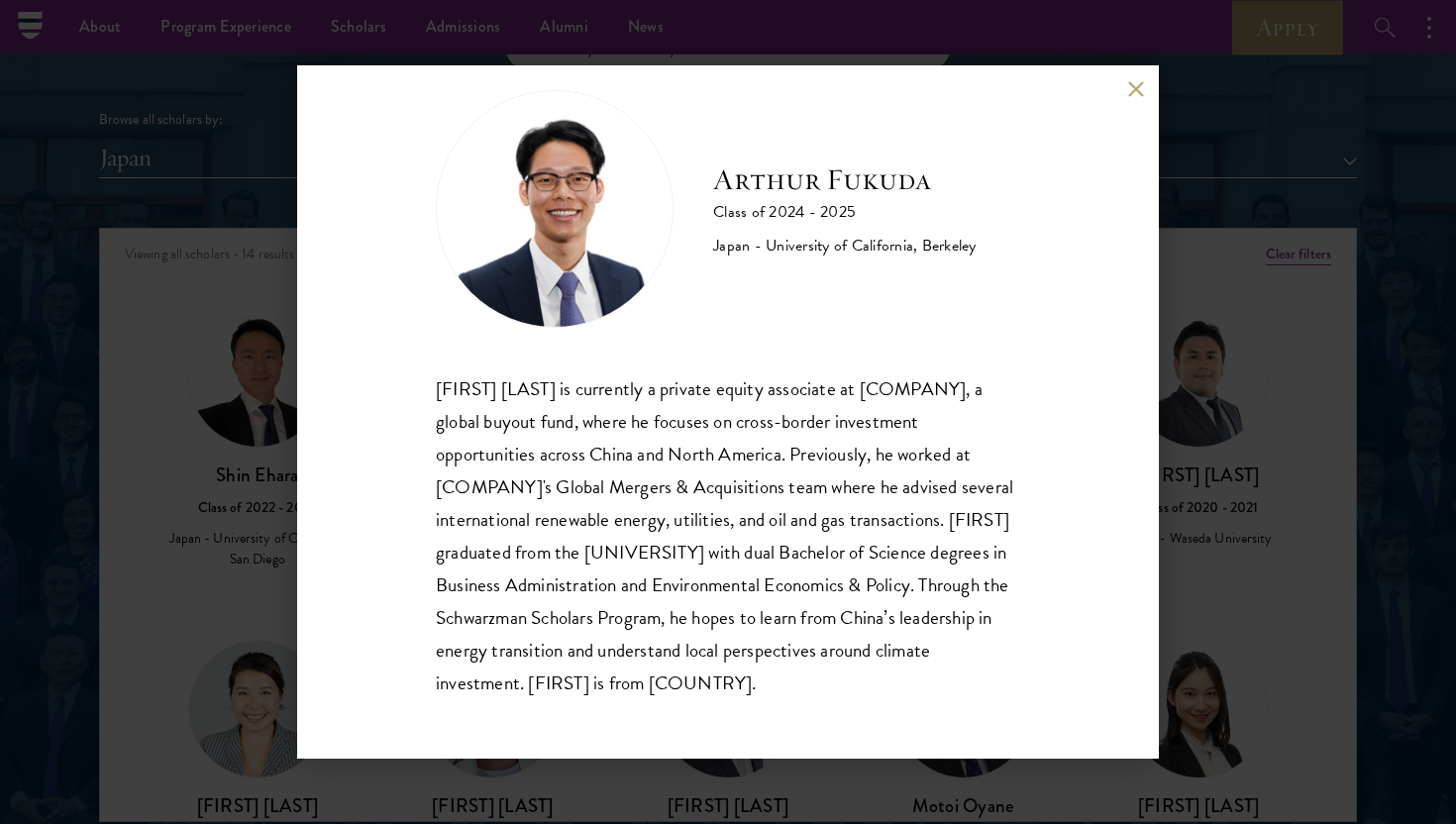 click on "[FIRST] [LAST]
Class of [YEAR] - [YEAR]
[COUNTRY] - [UNIVERSITY]
[FIRST] [LAST] is currently a private equity associate at [COMPANY], a global buyout fund, where he focuses on cross-border investment opportunities across China and North America. Previously, he worked at [COMPANY]'s Global Mergers & Acquisitions team where he advised several international renewable energy, utilities, and oil and gas transactions. [FIRST] graduated from the [UNIVERSITY] with dual Bachelor of Science degrees in Business Administration and Environmental Economics & Policy. Through the Schwarzman Scholars Program, he hopes to learn from China’s leadership in energy transition and understand local perspectives around climate investment. [FIRST] is from [COUNTRY]." at bounding box center (728, 412) 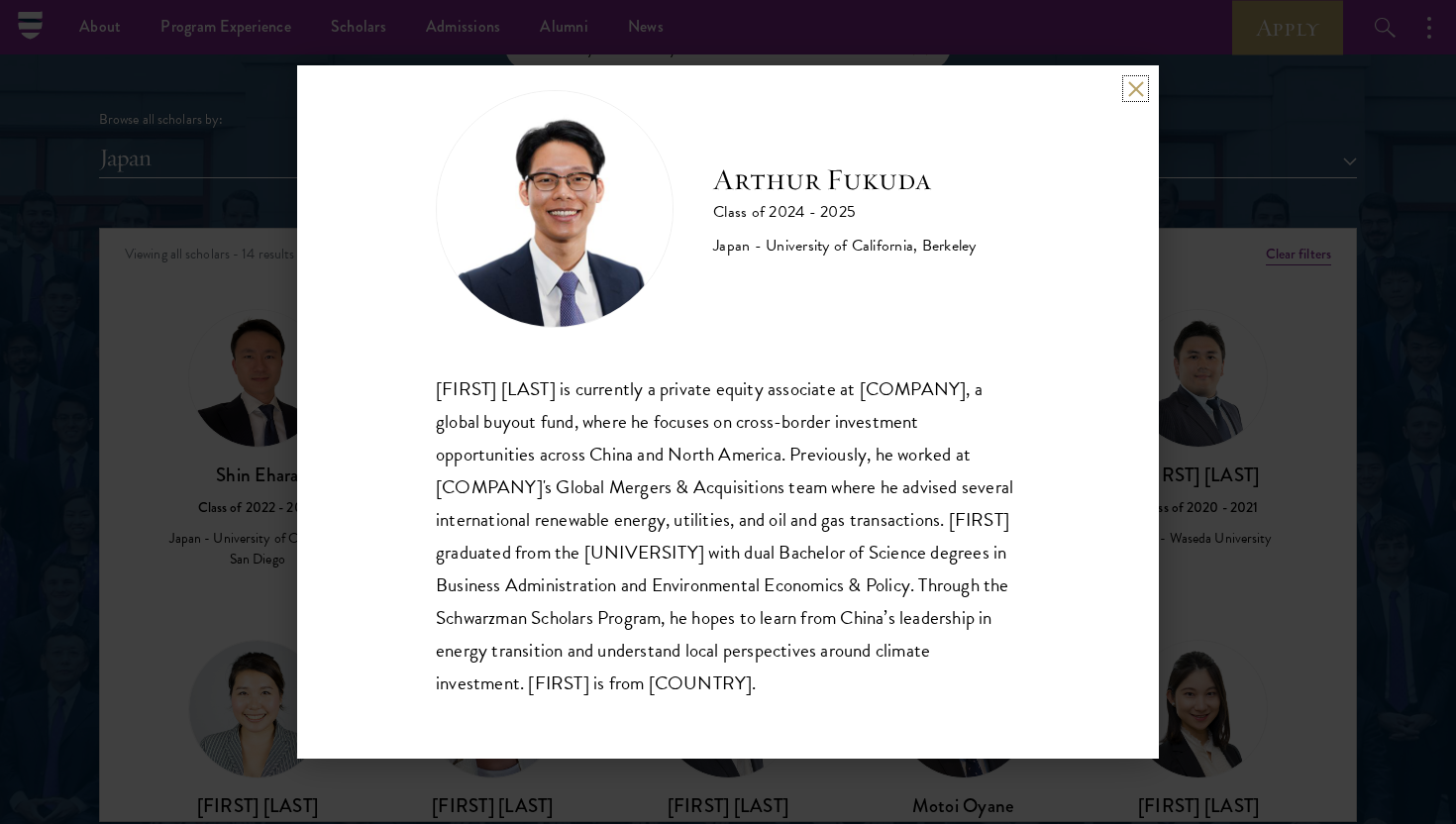 click at bounding box center (1135, 88) 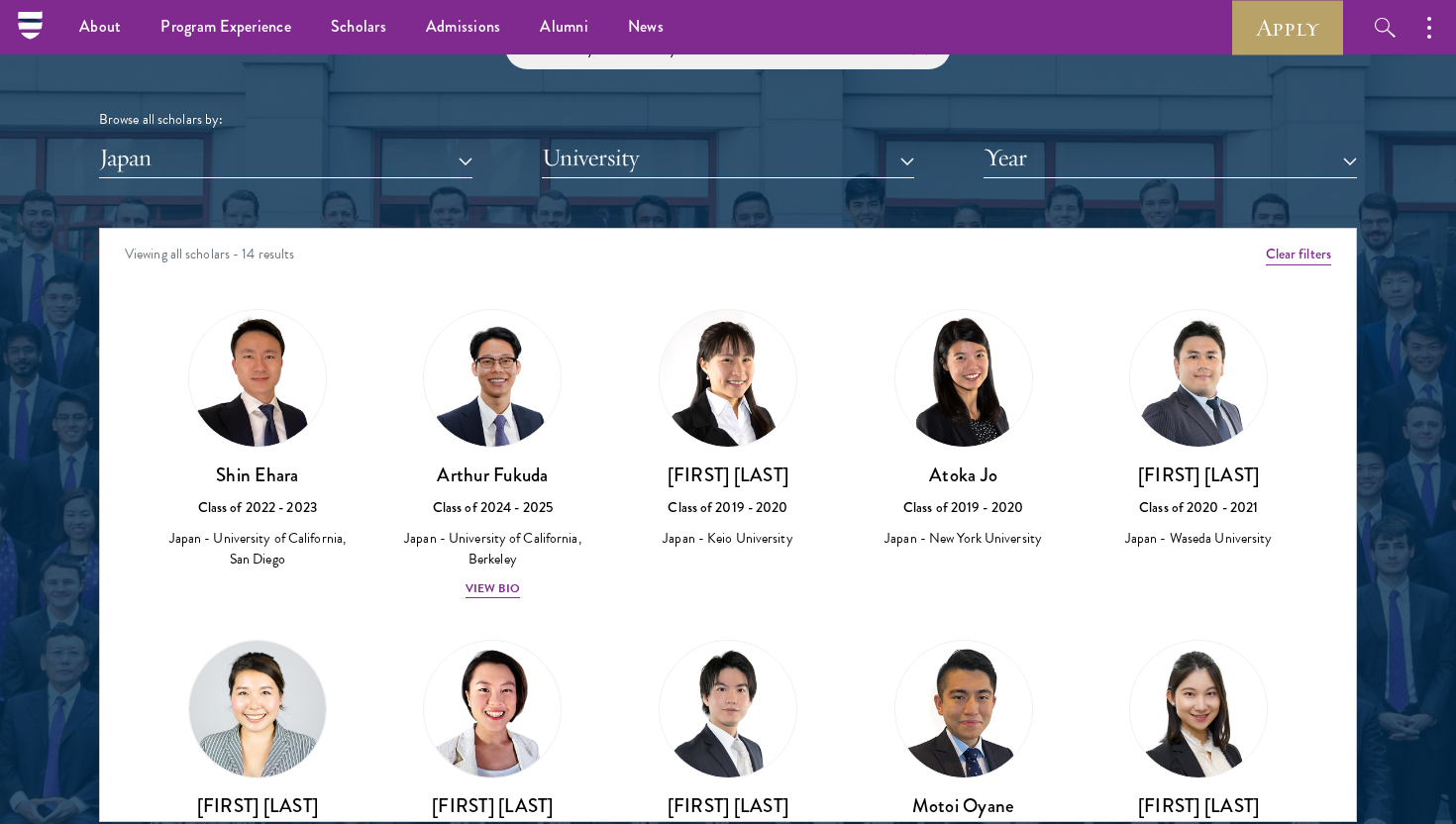 click on "Viewing all scholars - 14 results" at bounding box center (728, 257) 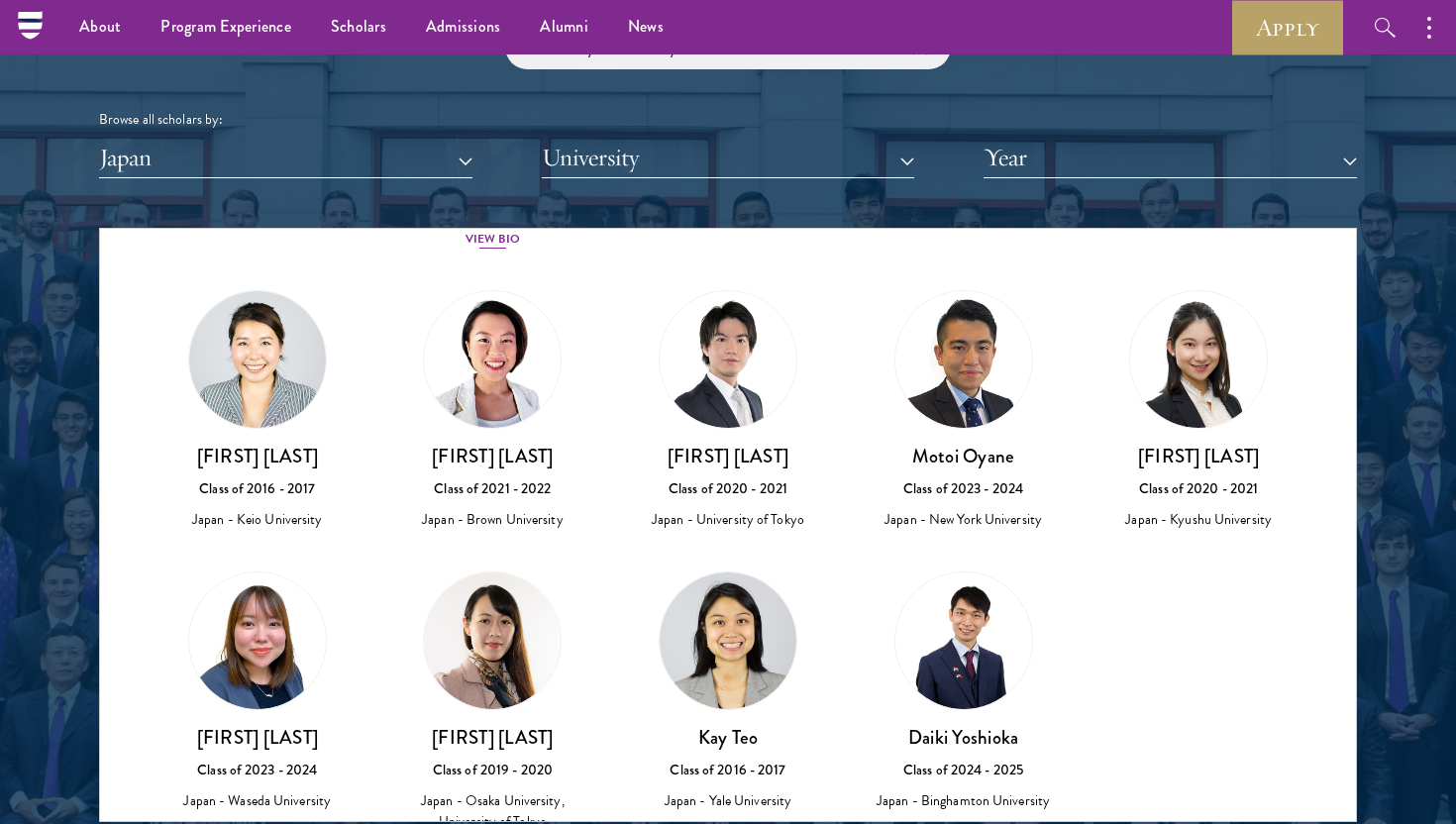 scroll, scrollTop: 416, scrollLeft: 0, axis: vertical 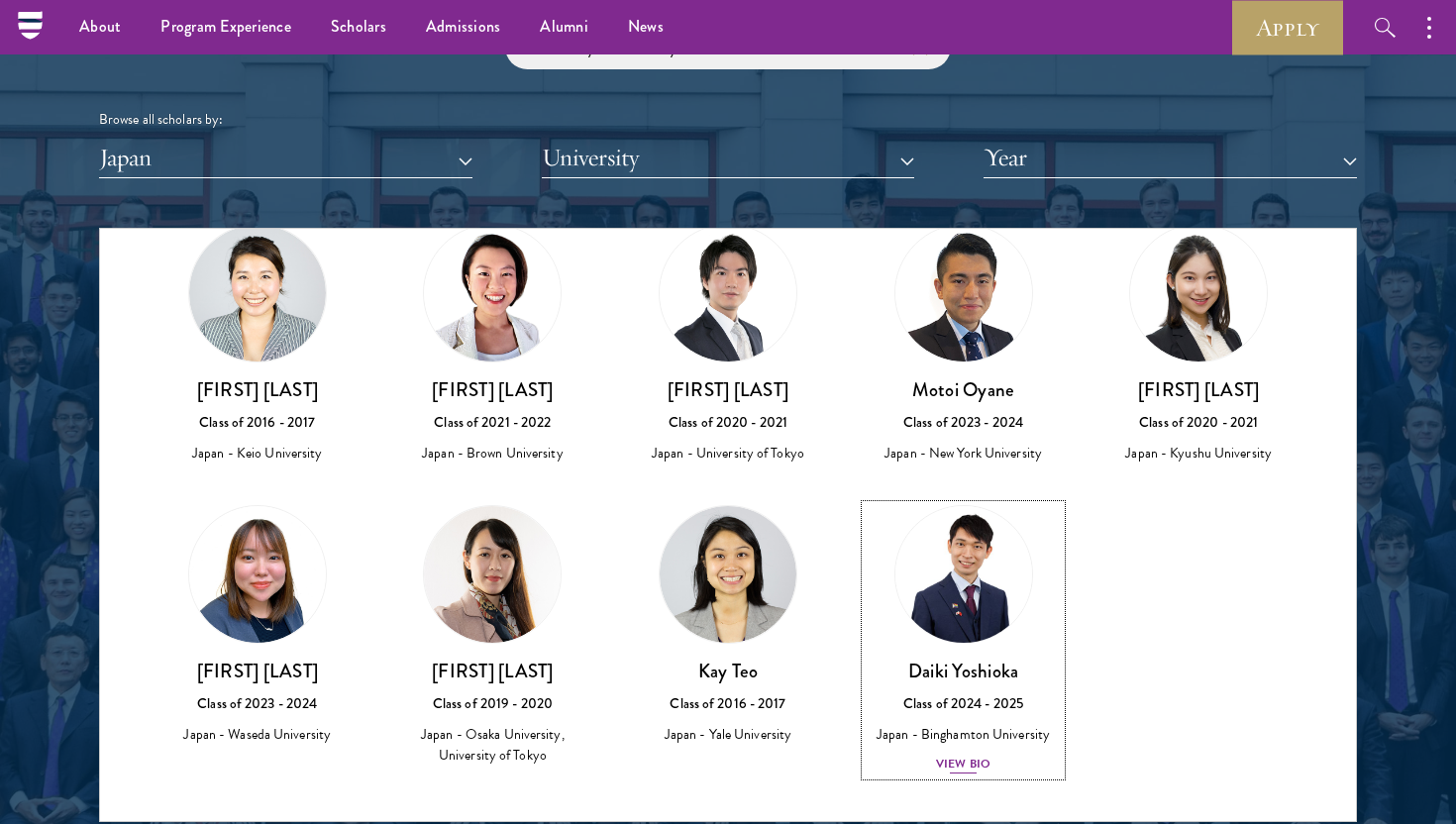 click on "View Bio" at bounding box center [963, 764] 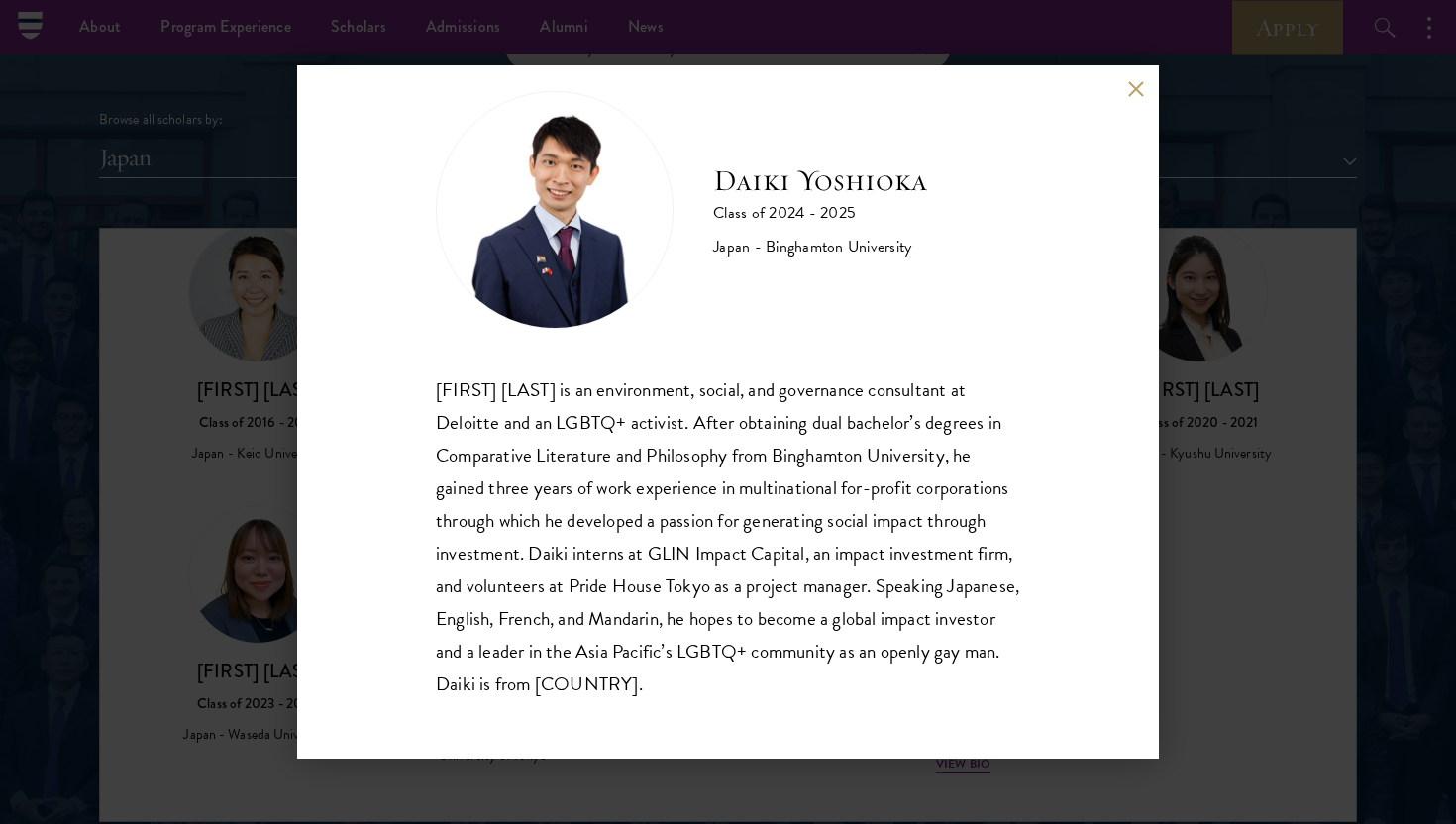 scroll, scrollTop: 35, scrollLeft: 0, axis: vertical 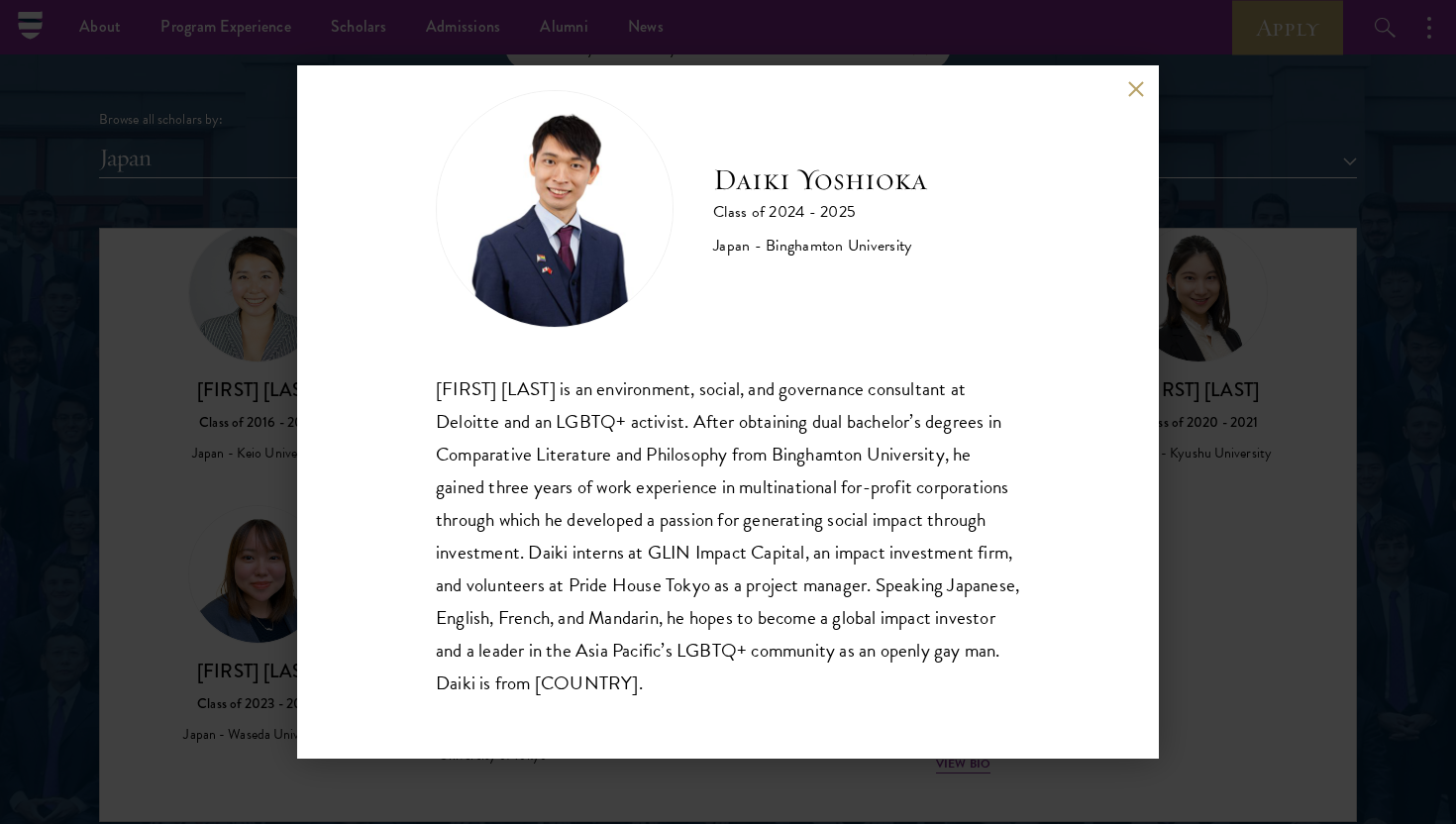 click on "[FIRST] [LAST] is an environment, social, and governance consultant at Deloitte and an LGBTQ+ activist. After obtaining dual bachelor’s degrees in Comparative Literature and Philosophy from [UNIVERSITY], he gained three years of work experience in multinational for-profit corporations through which he developed a passion for generating social impact through investment. [FIRST] interns at GLIN Impact Capital, an impact investment firm, and volunteers at Pride House Tokyo as a project manager. Speaking Japanese, English, French, and Mandarin, he hopes to become a global impact investor and a leader in the Asia Pacific’s LGBTQ+ community as an openly gay man. [FIRST] is from [COUNTRY]." at bounding box center (728, 412) 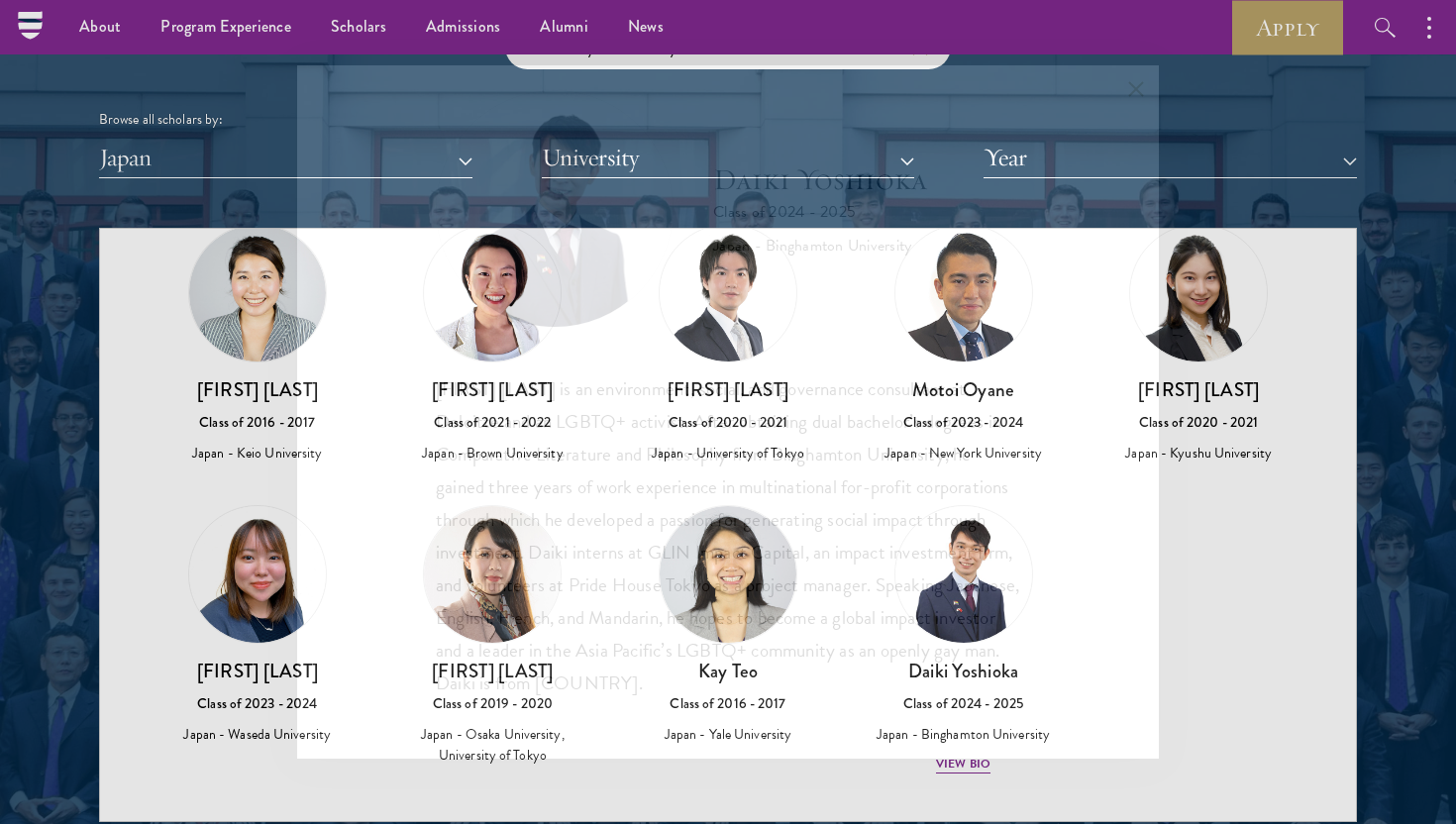 scroll, scrollTop: 0, scrollLeft: 0, axis: both 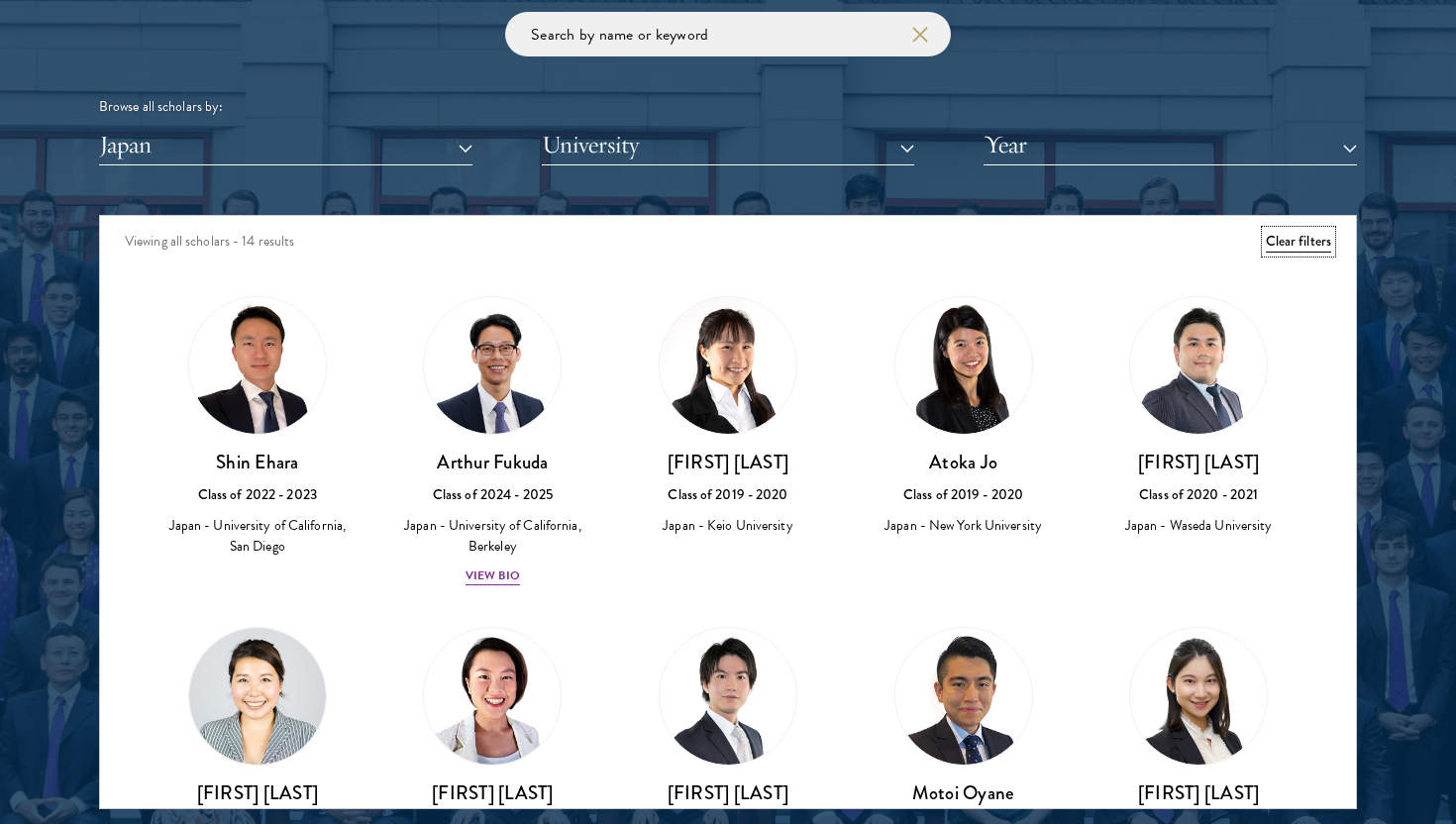 click on "Clear filters" at bounding box center [1299, 242] 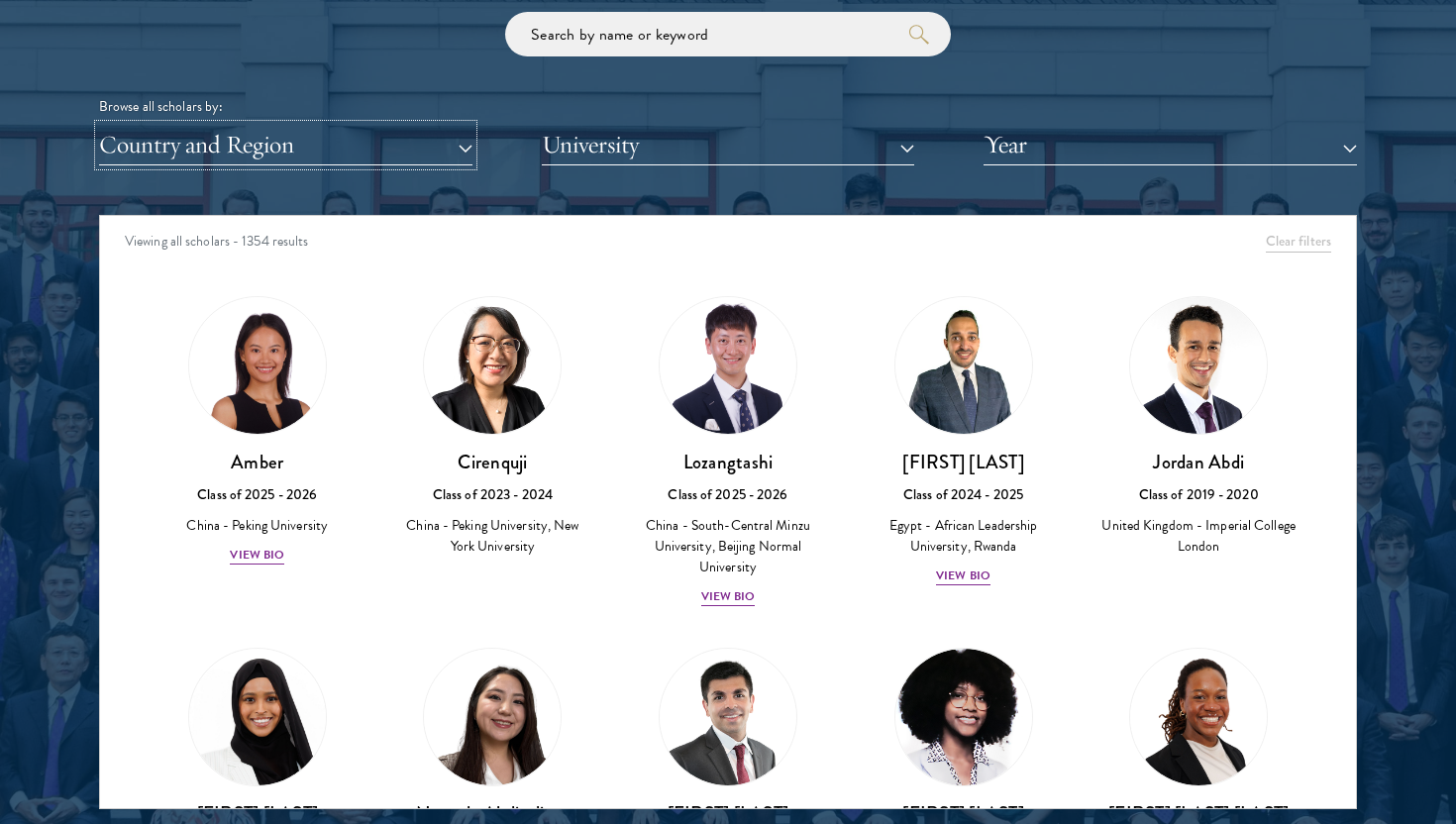 click on "Country and Region" at bounding box center (285, 145) 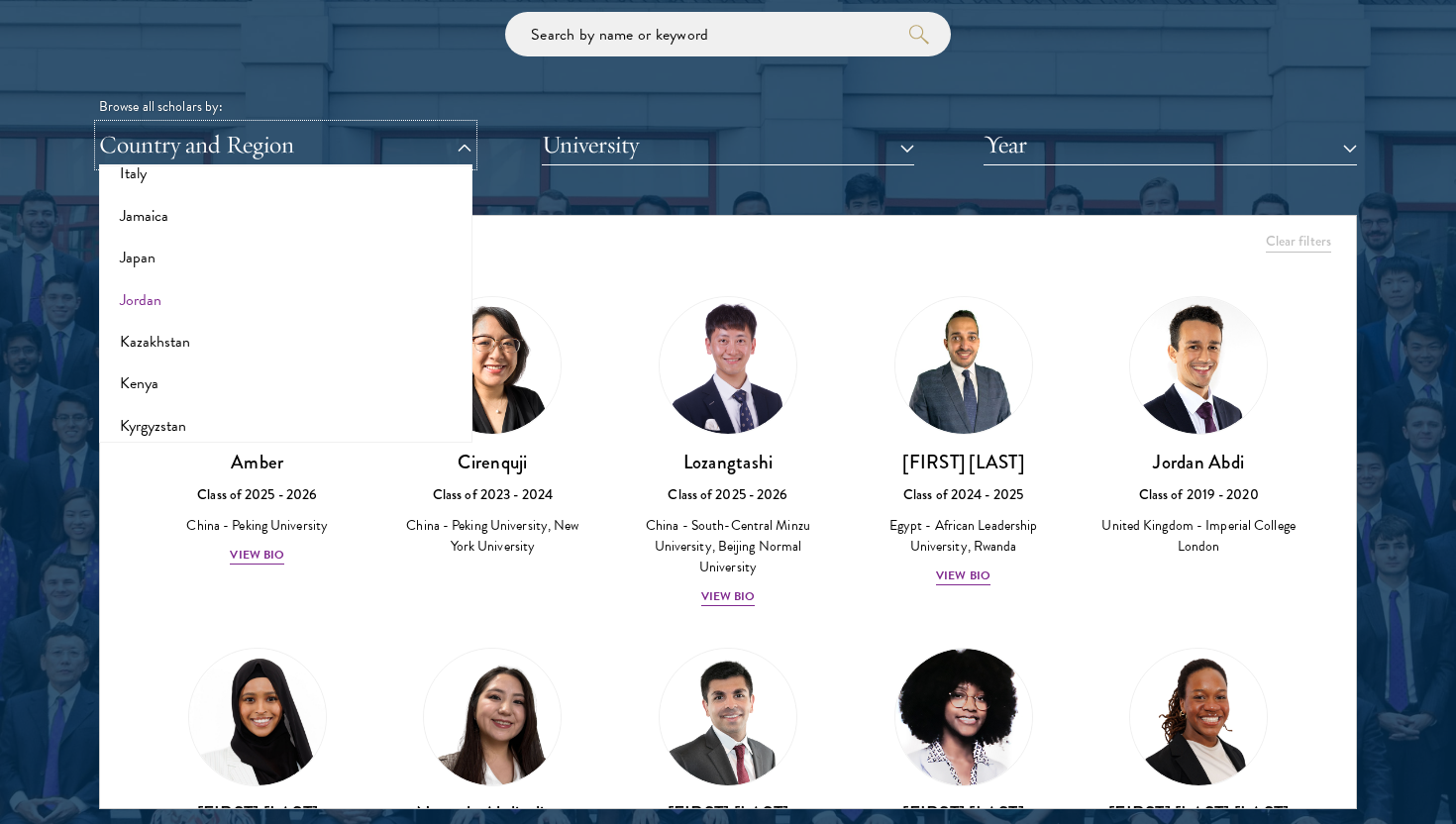 type 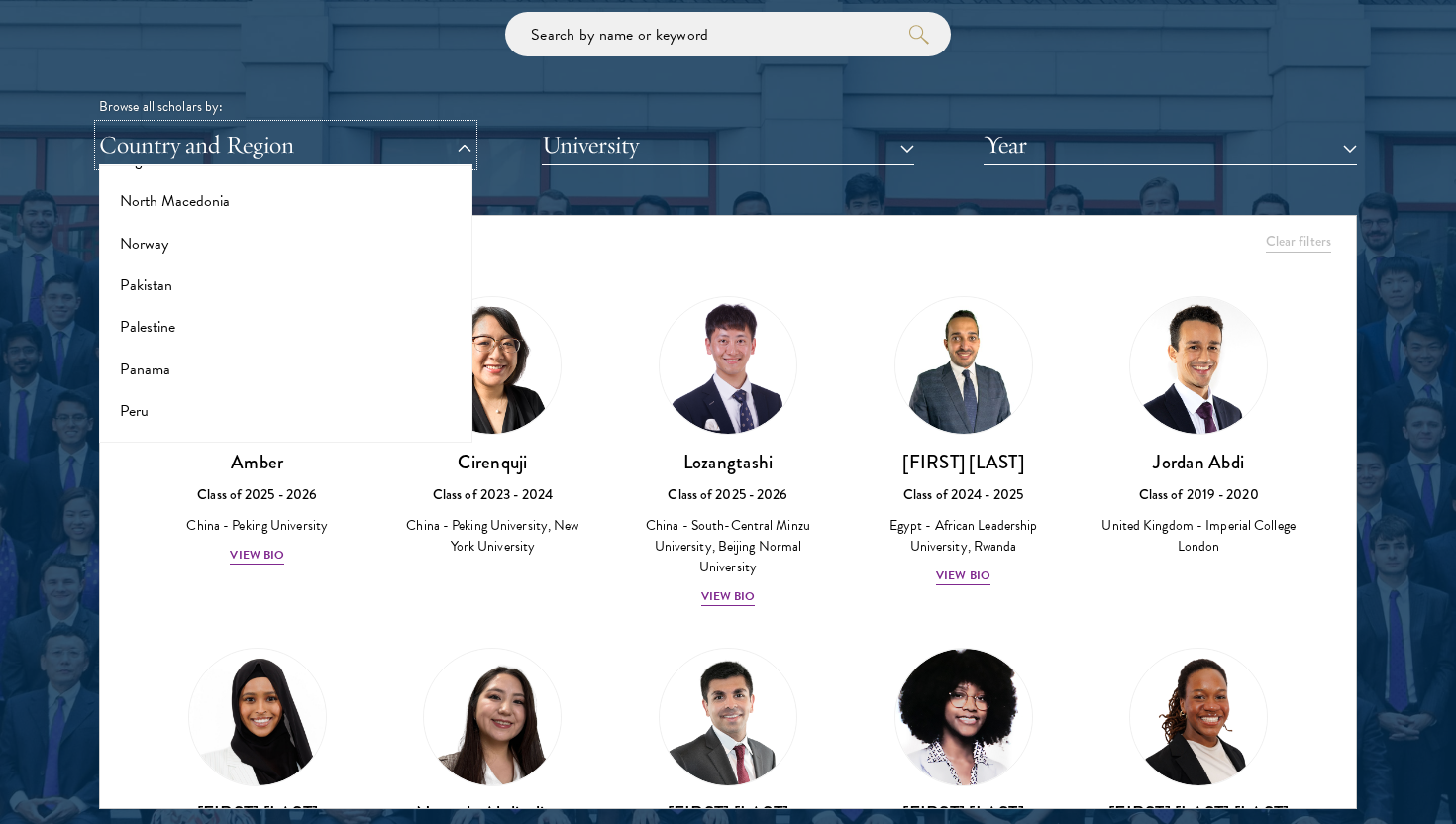 scroll, scrollTop: 2856, scrollLeft: 0, axis: vertical 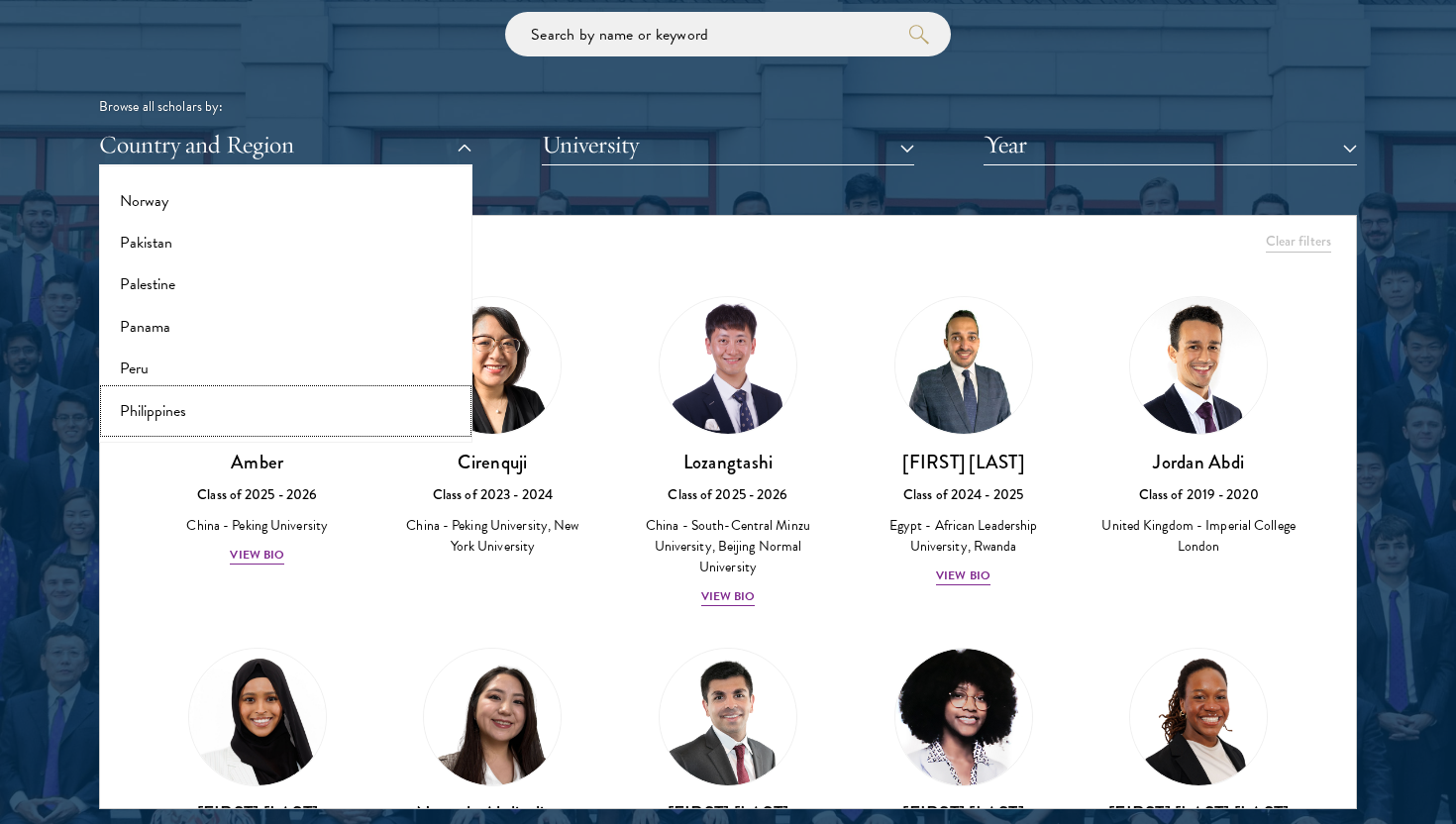 click on "Philippines" at bounding box center [285, 411] 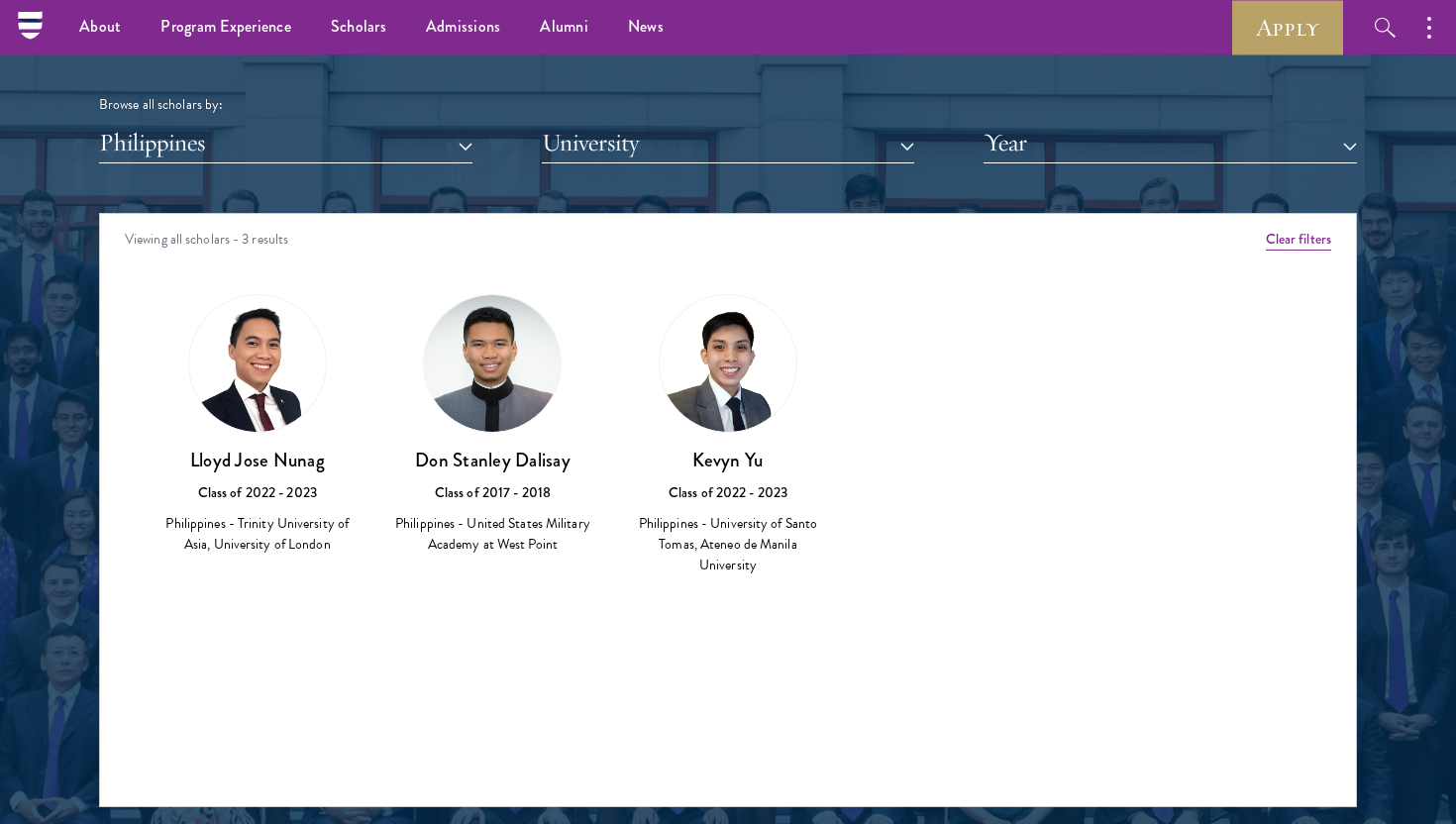 scroll, scrollTop: 2410, scrollLeft: 0, axis: vertical 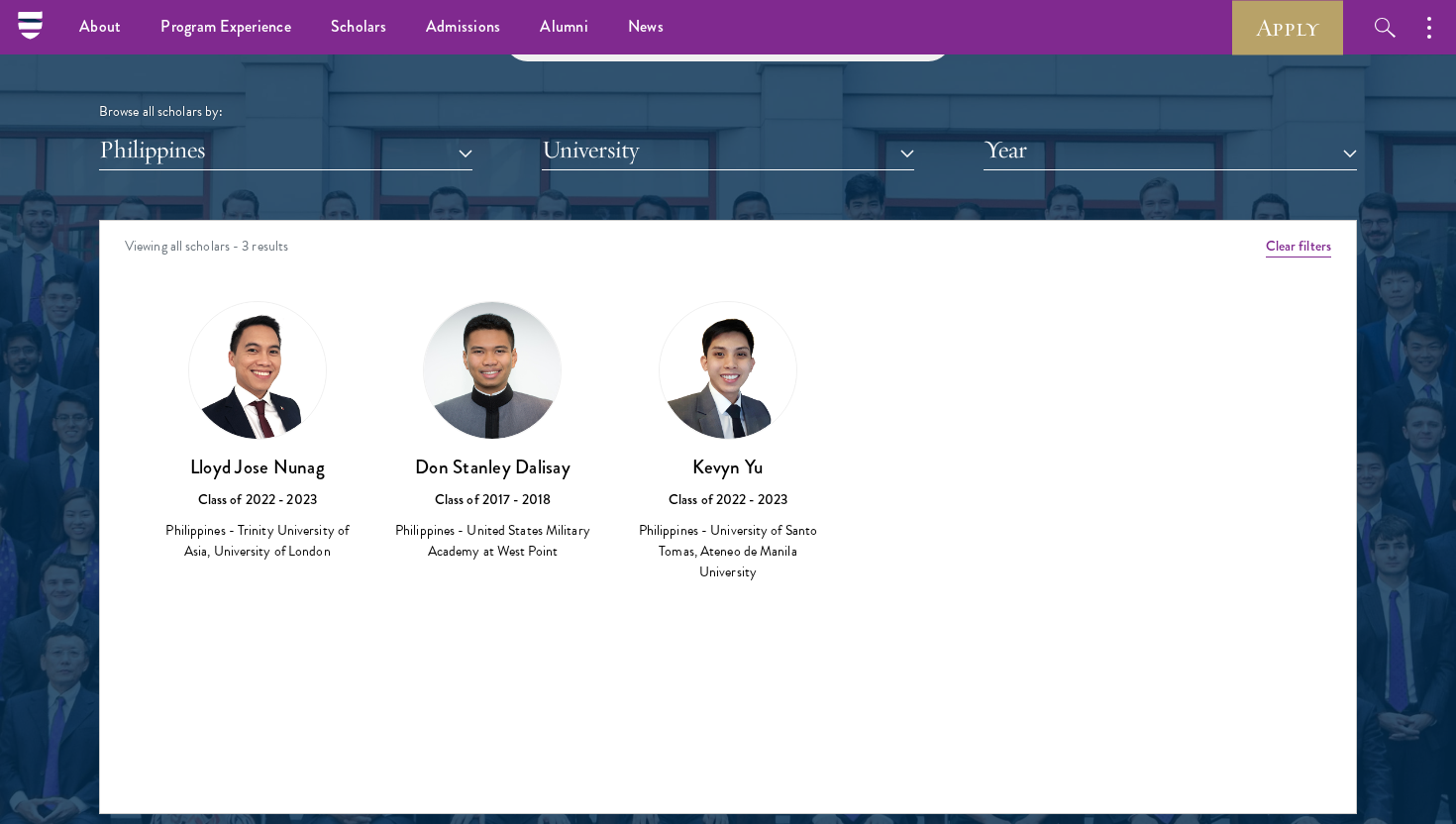 click at bounding box center (728, 370) 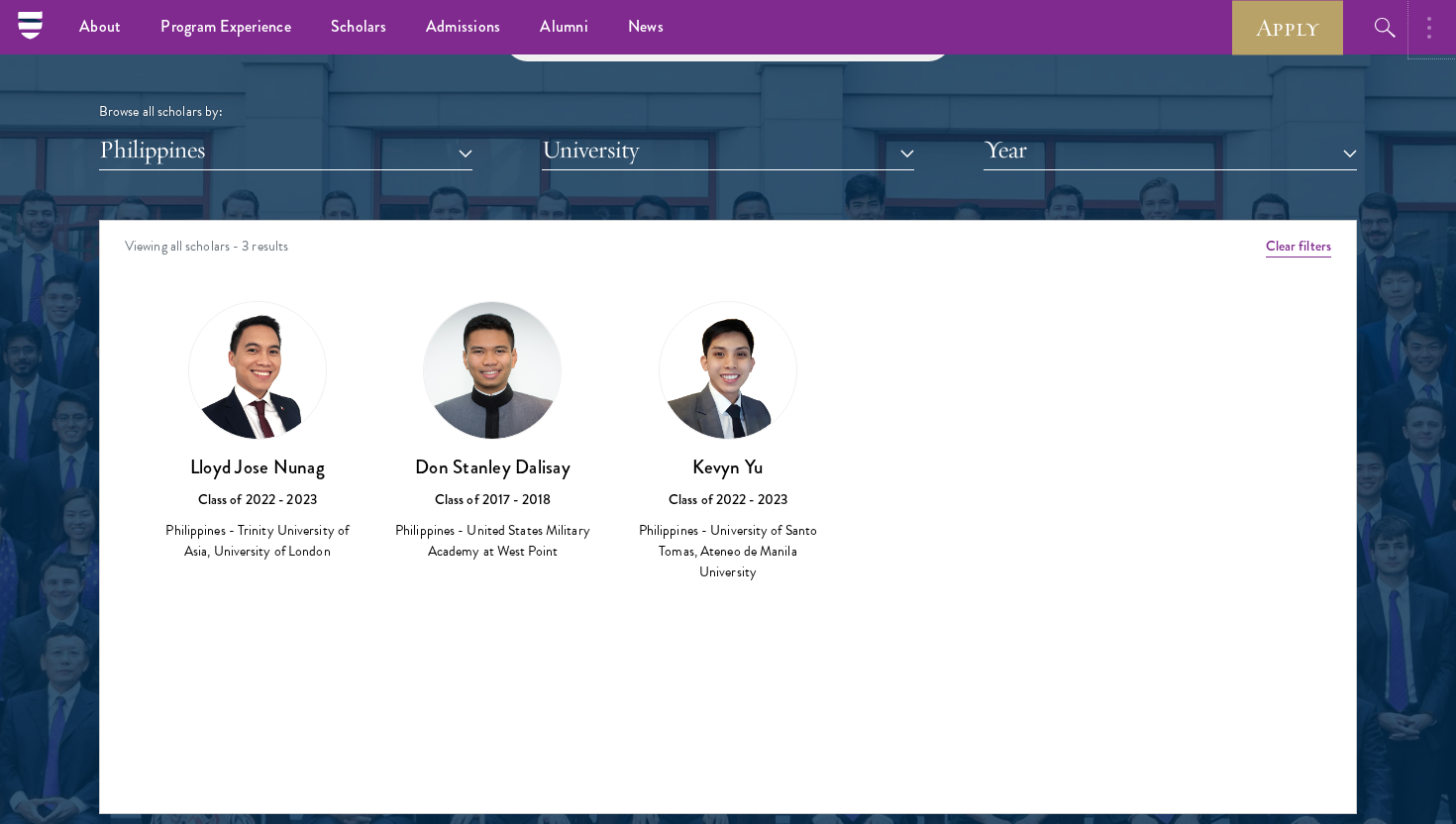 click 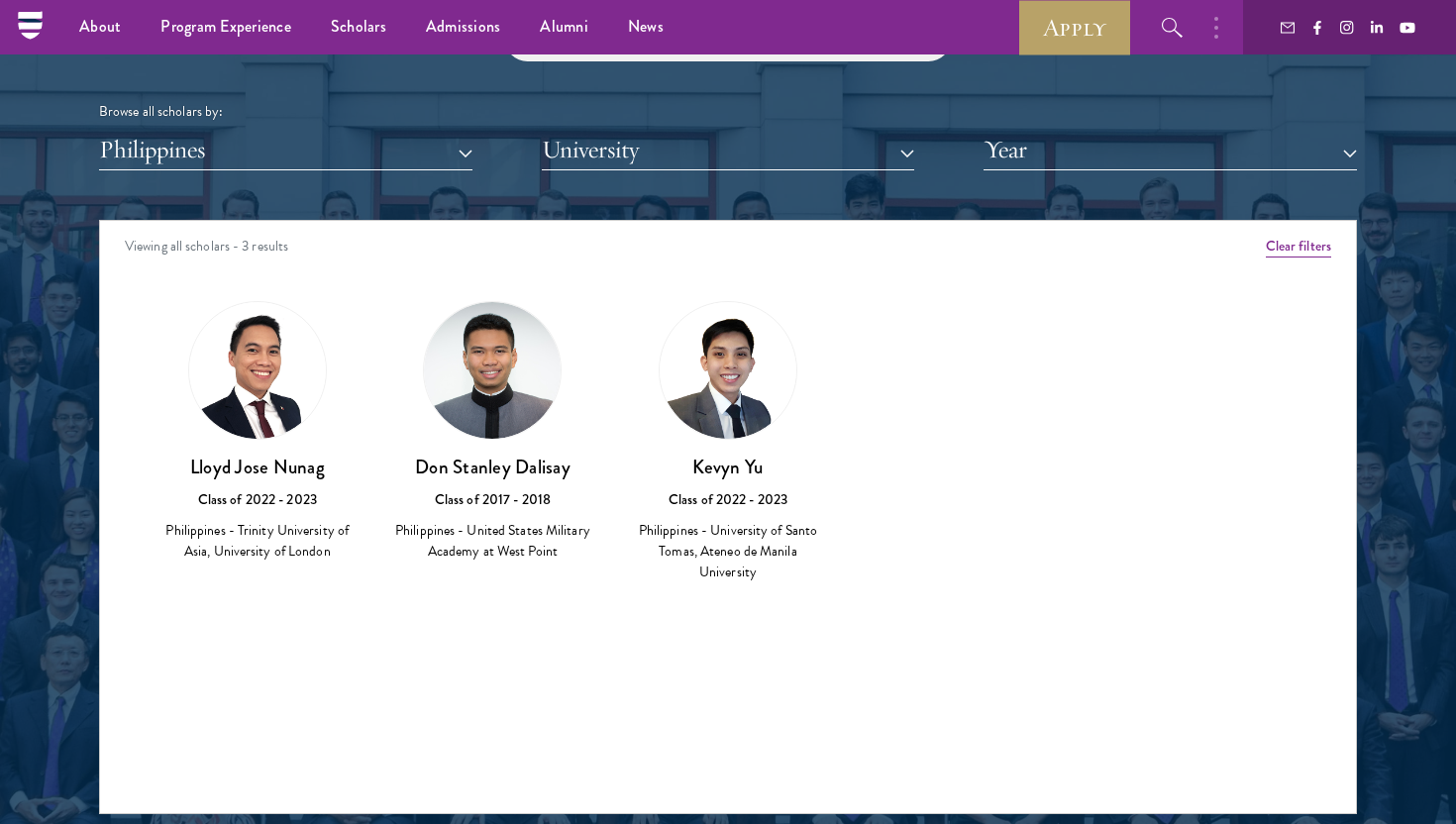 click on "[FIRST]
Class of 2025 - 2026
China - [UNIVERSITY]
View Bio
Cirenquji
Class of 2023 - 2024
China - [UNIVERSITY], [UNIVERSITY]
Lozangtashi
Class of 2025 - 2026
China - [UNIVERSITY], [UNIVERSITY]
View Bio
HossamEldeen Abdelfatah
Class of 2024 - 2025
[COUNTRY] - [UNIVERSITY], [COUNTRY]
View Bio
Jordan Abdi" at bounding box center [728, 460] 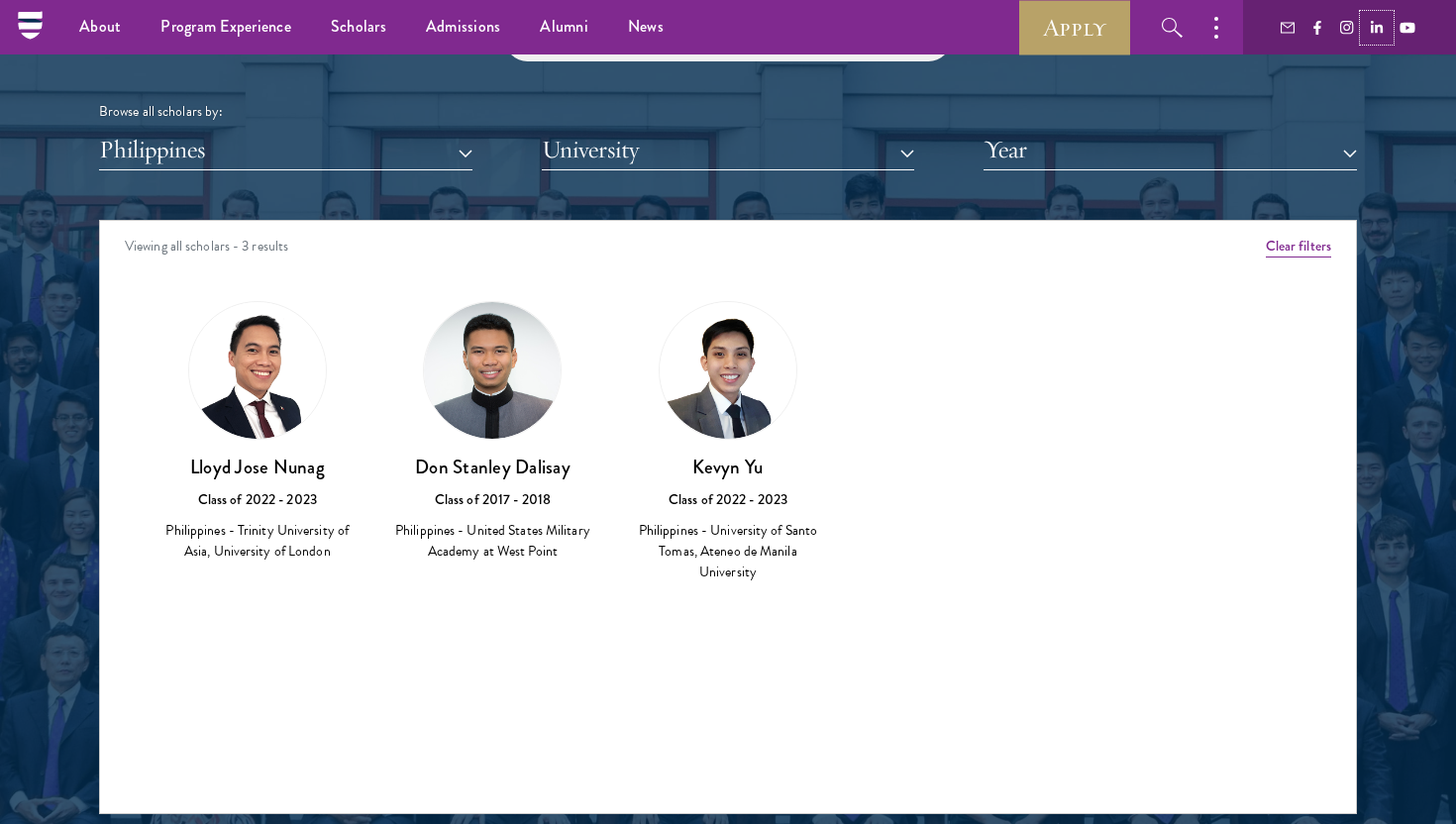 click at bounding box center [1377, 28] 